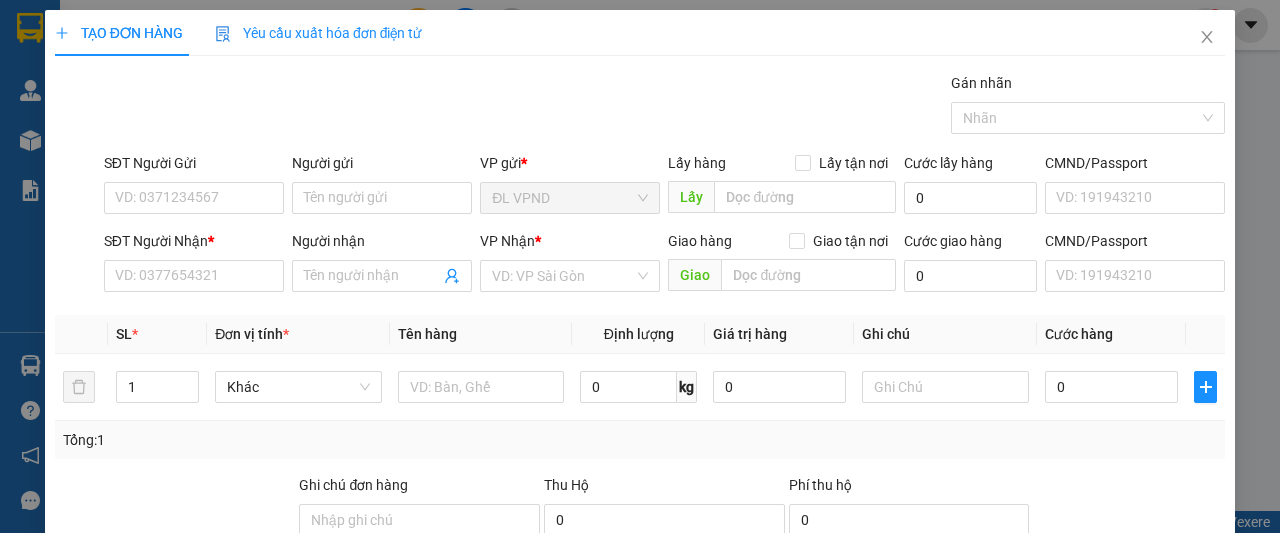 scroll, scrollTop: 0, scrollLeft: 0, axis: both 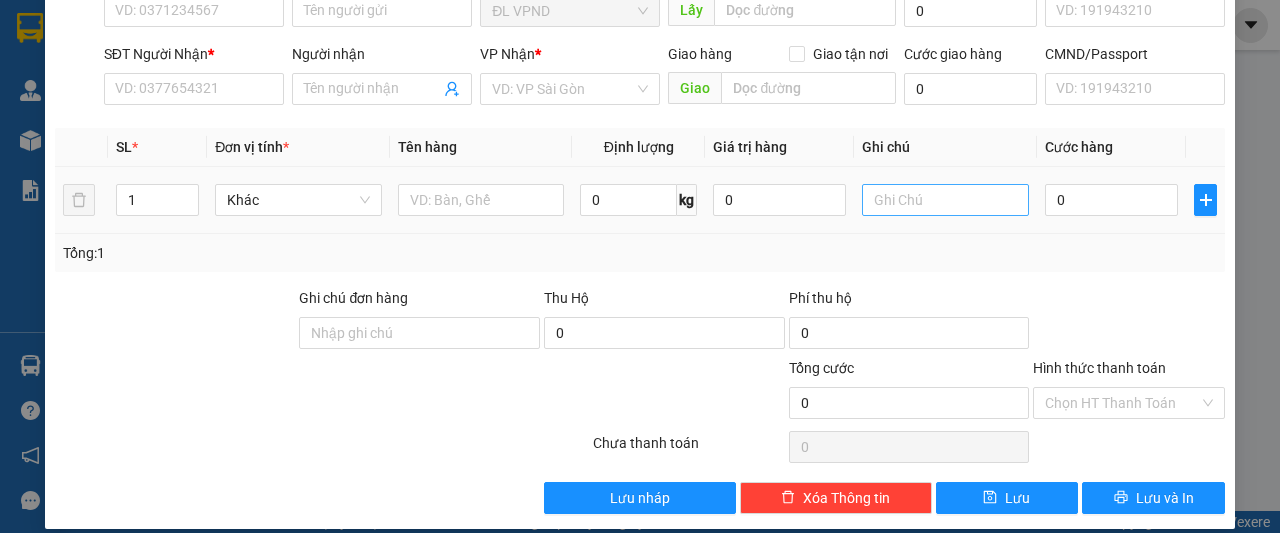 click at bounding box center (945, 200) 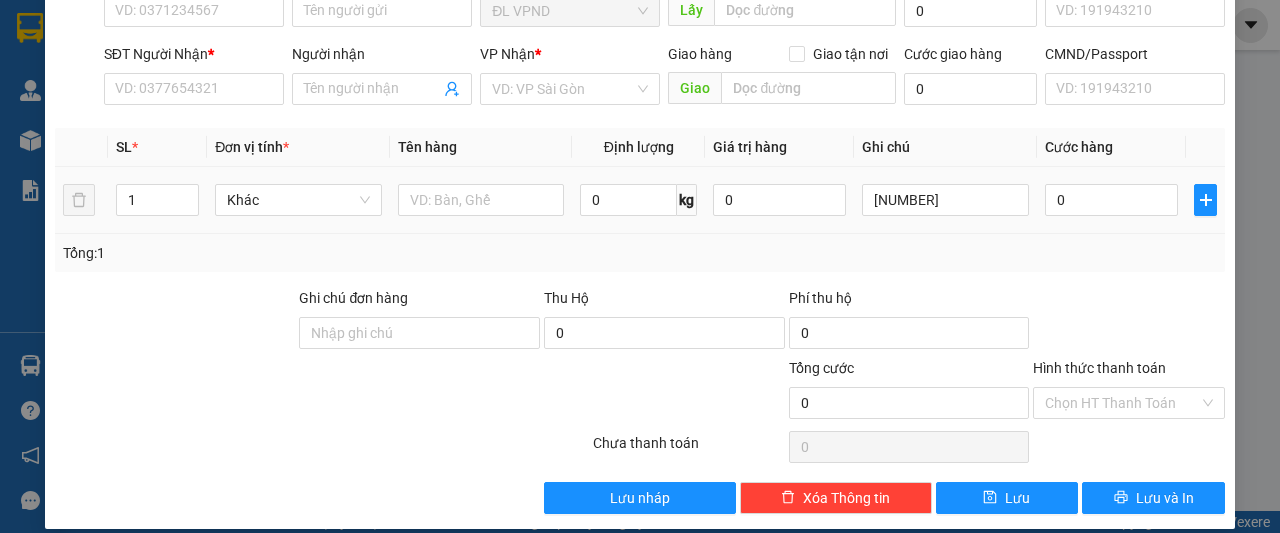 drag, startPoint x: 908, startPoint y: 200, endPoint x: 678, endPoint y: 243, distance: 233.98505 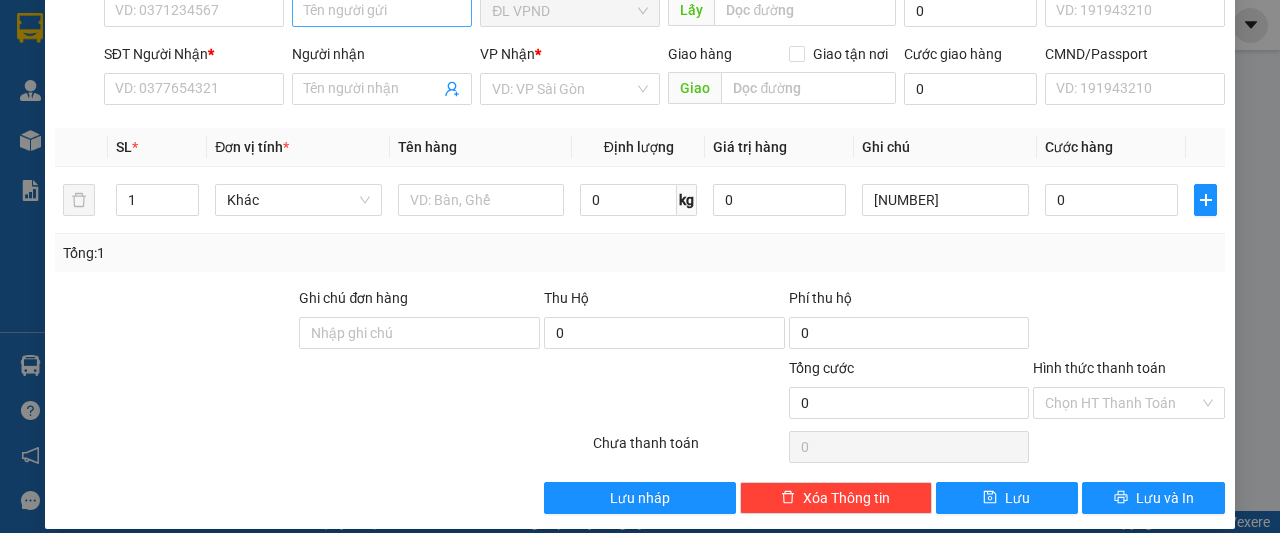 type on "[NUMBER]" 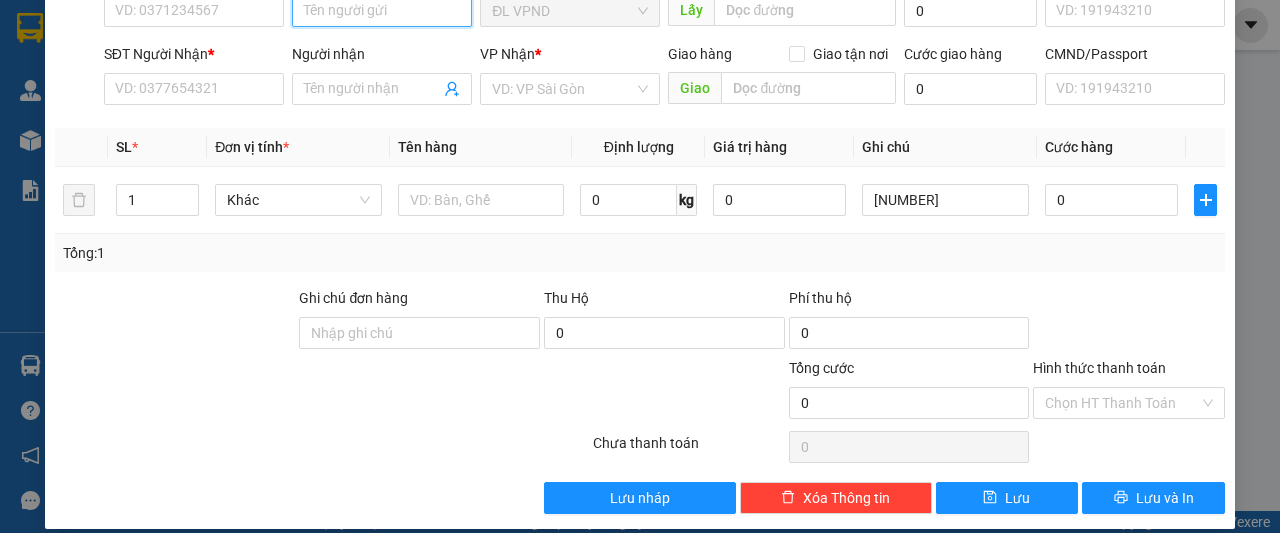 click on "Người gửi" at bounding box center (382, 11) 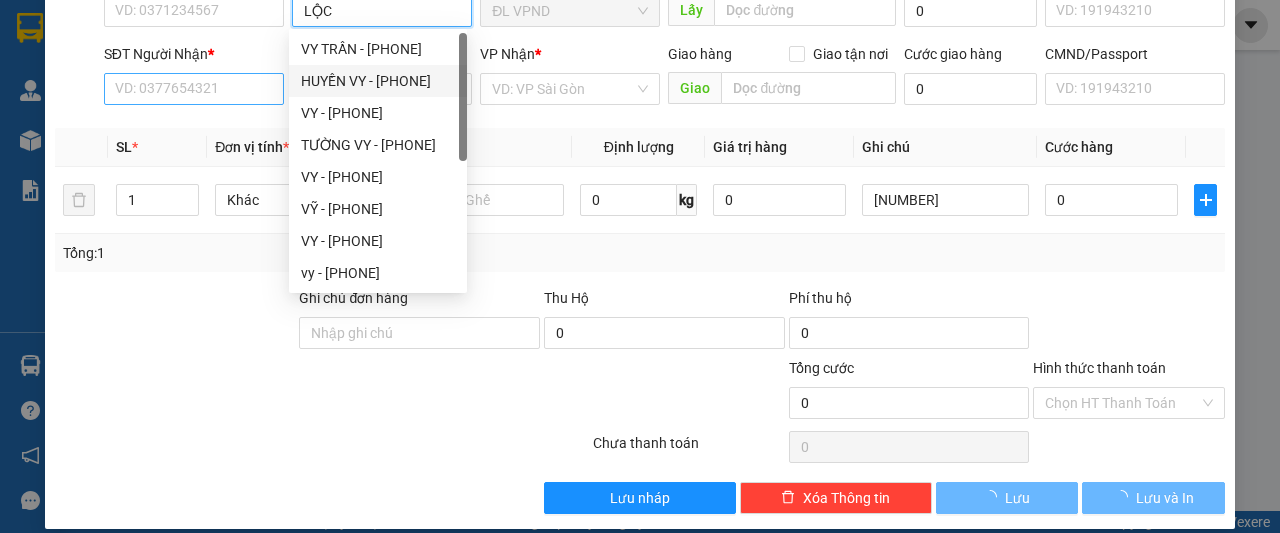 type on "LỘC" 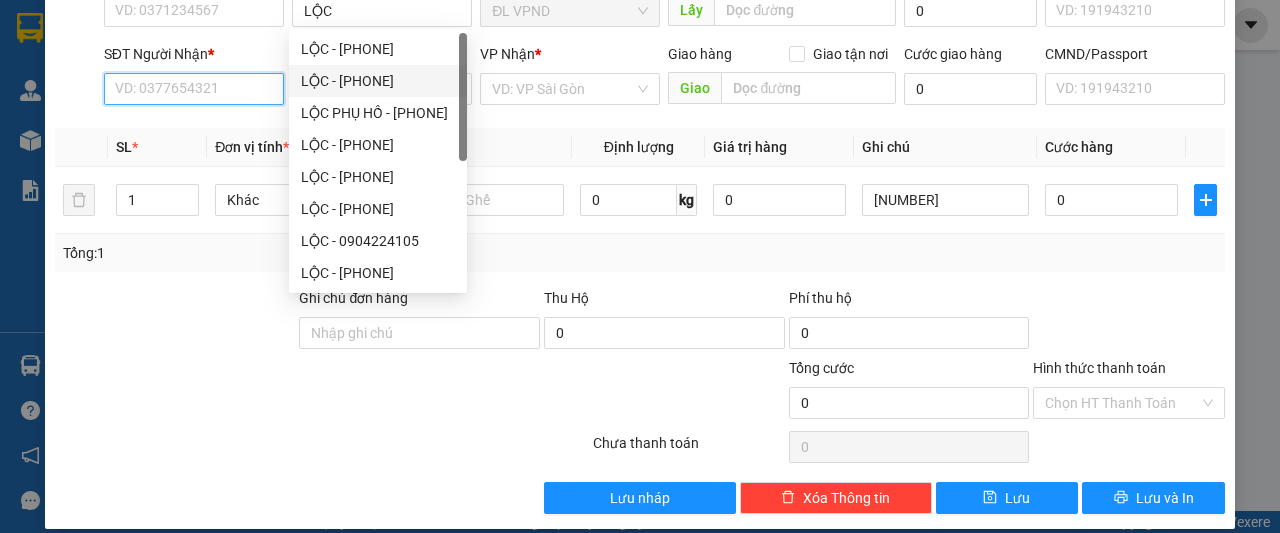 click on "SĐT Người Nhận  *" at bounding box center (194, 89) 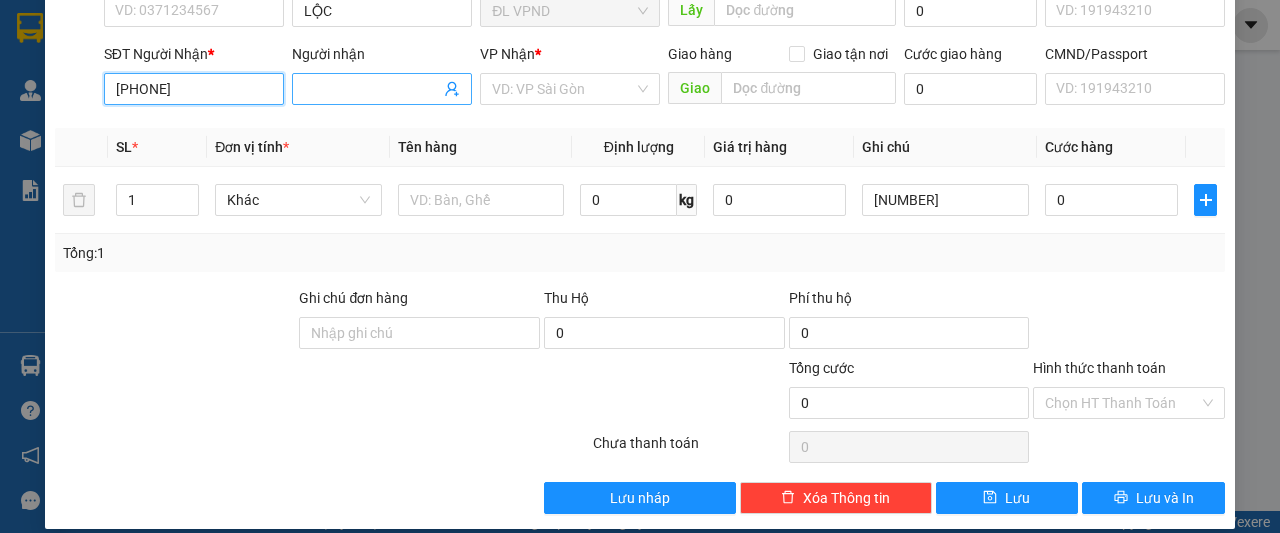 type on "[PHONE]" 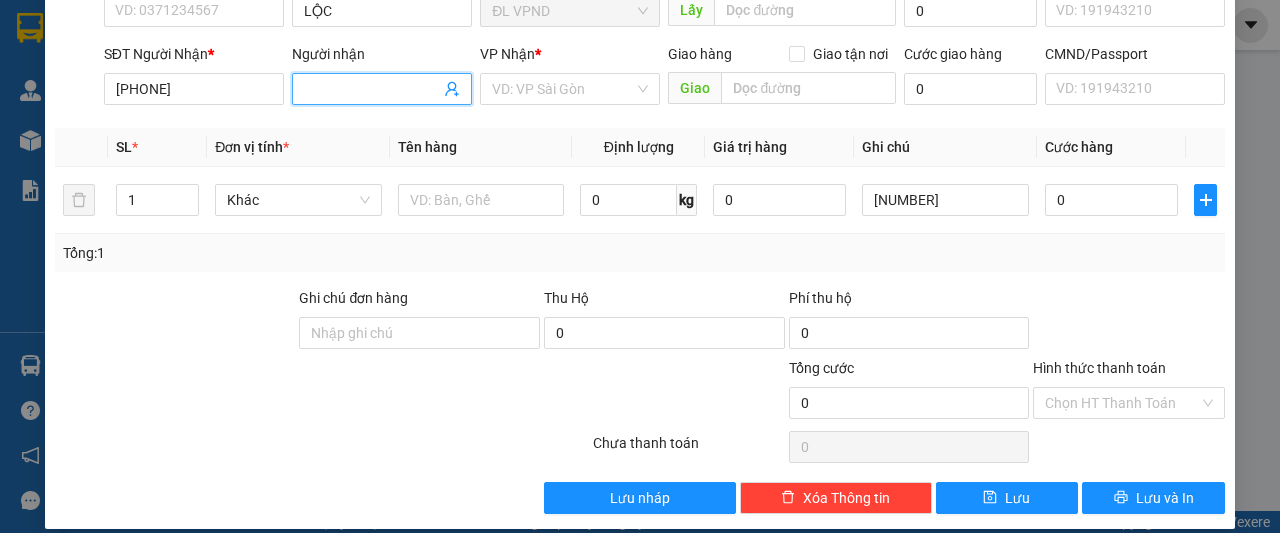click on "Người nhận" at bounding box center (372, 89) 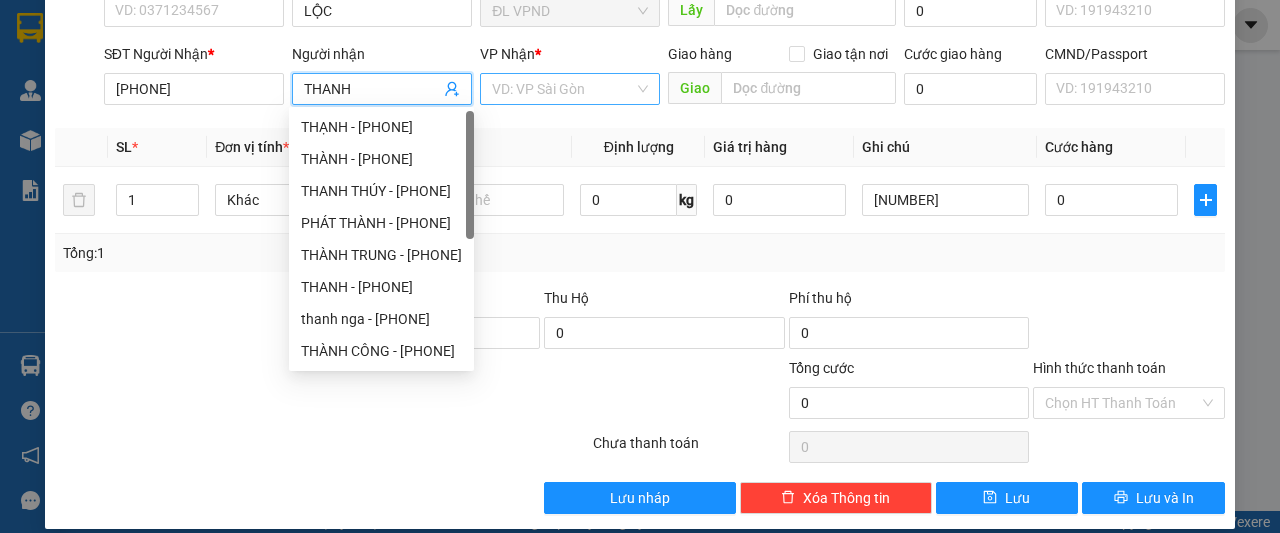 type on "THANH" 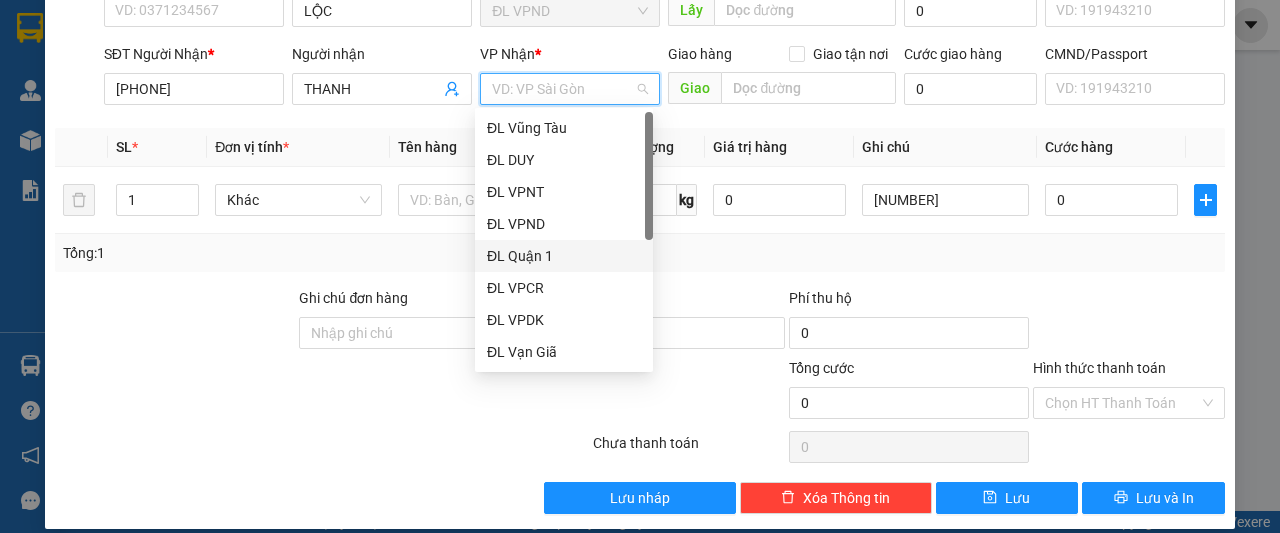 click on "ĐL Quận 1" at bounding box center (564, 256) 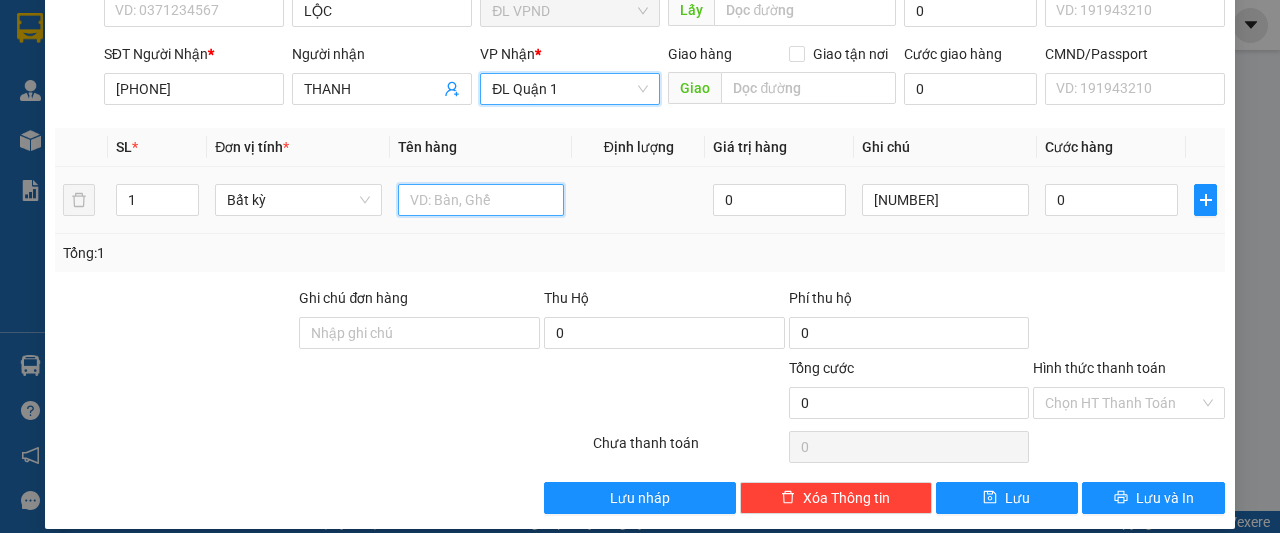 click at bounding box center (481, 200) 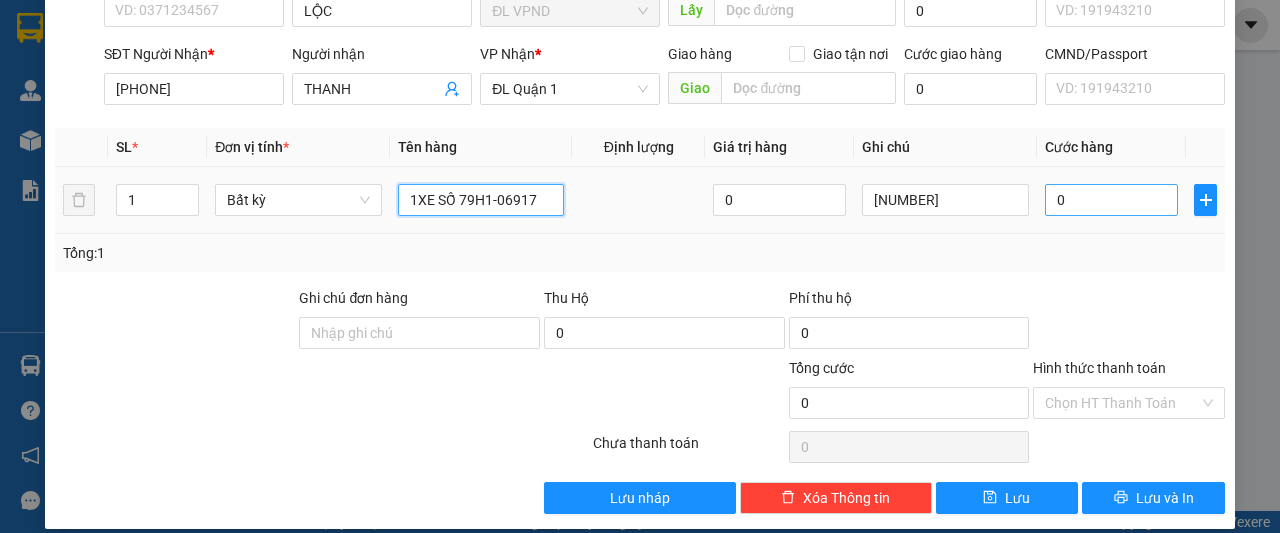 type on "1XE SỐ 79H1-06917" 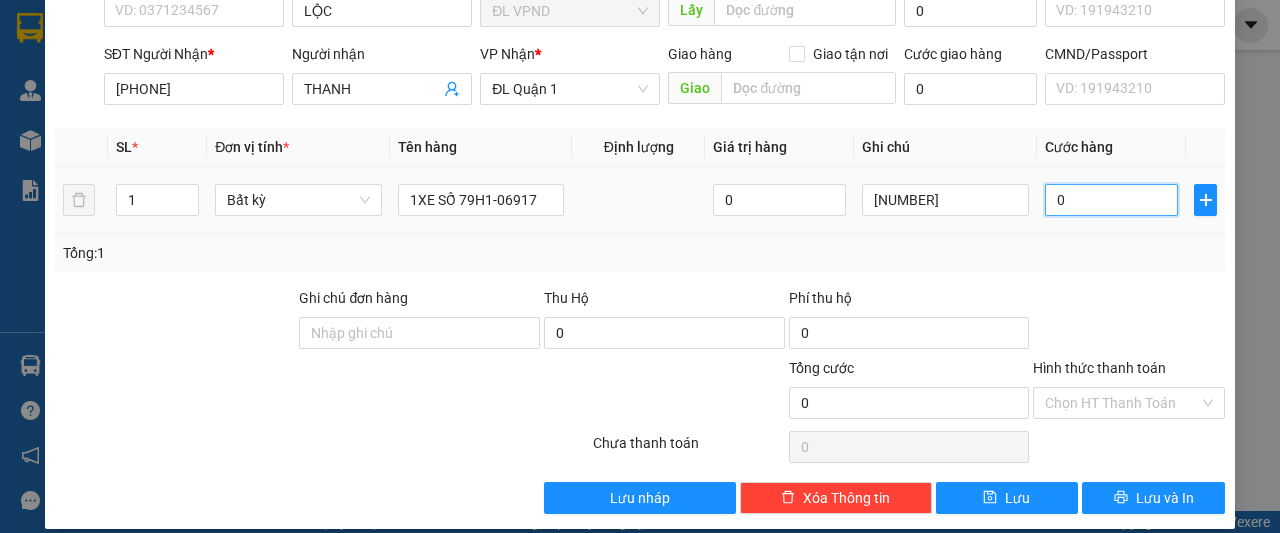 click on "0" at bounding box center (1111, 200) 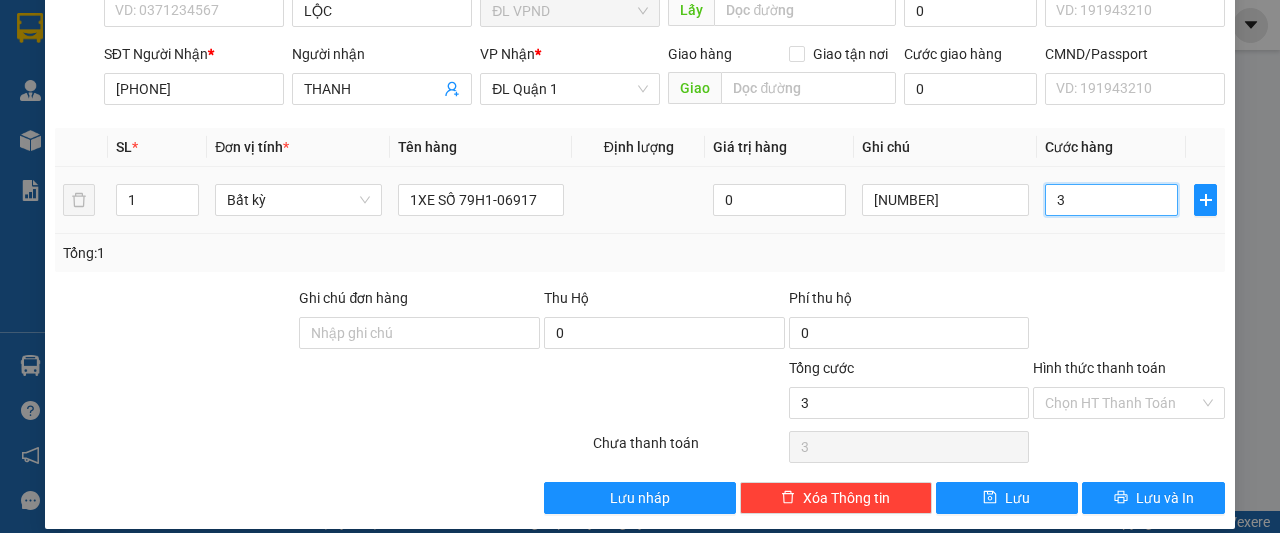 type on "35" 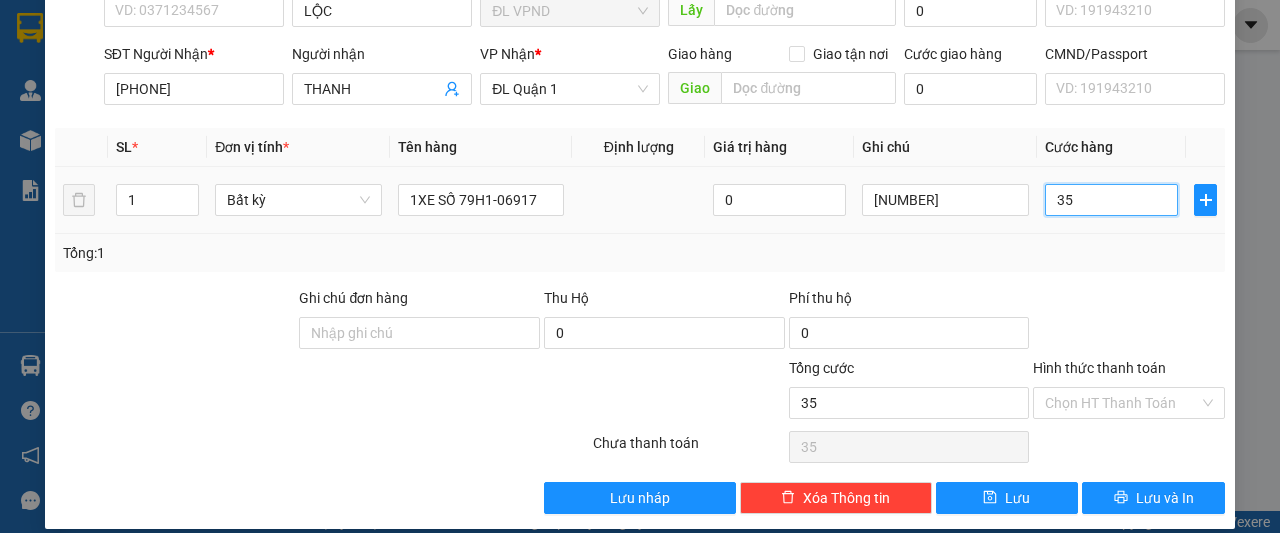 type on "350" 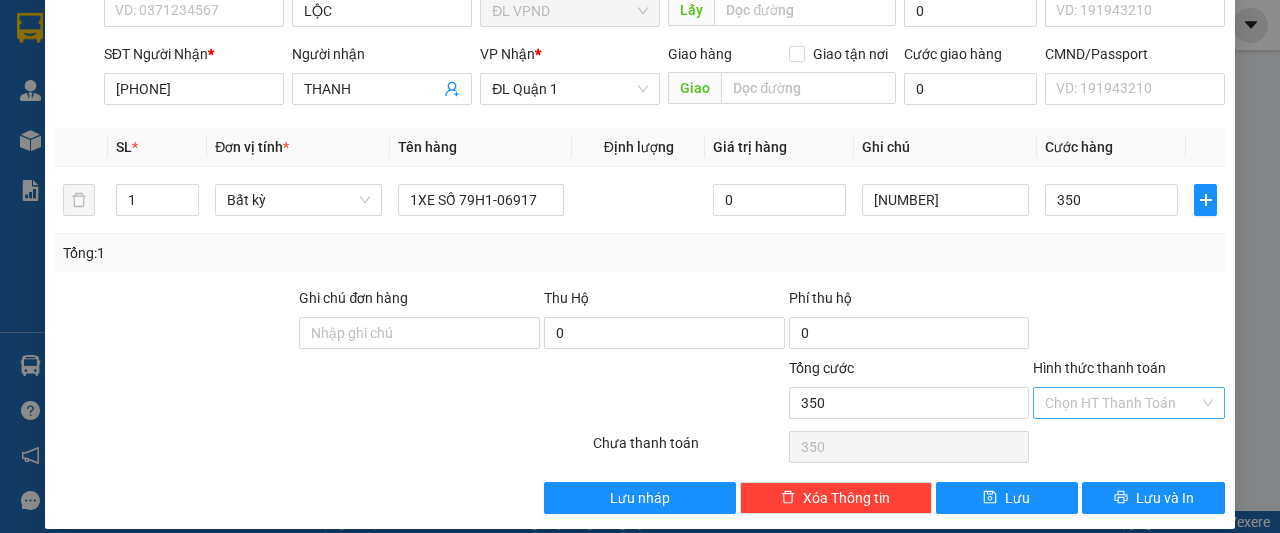 type on "350.000" 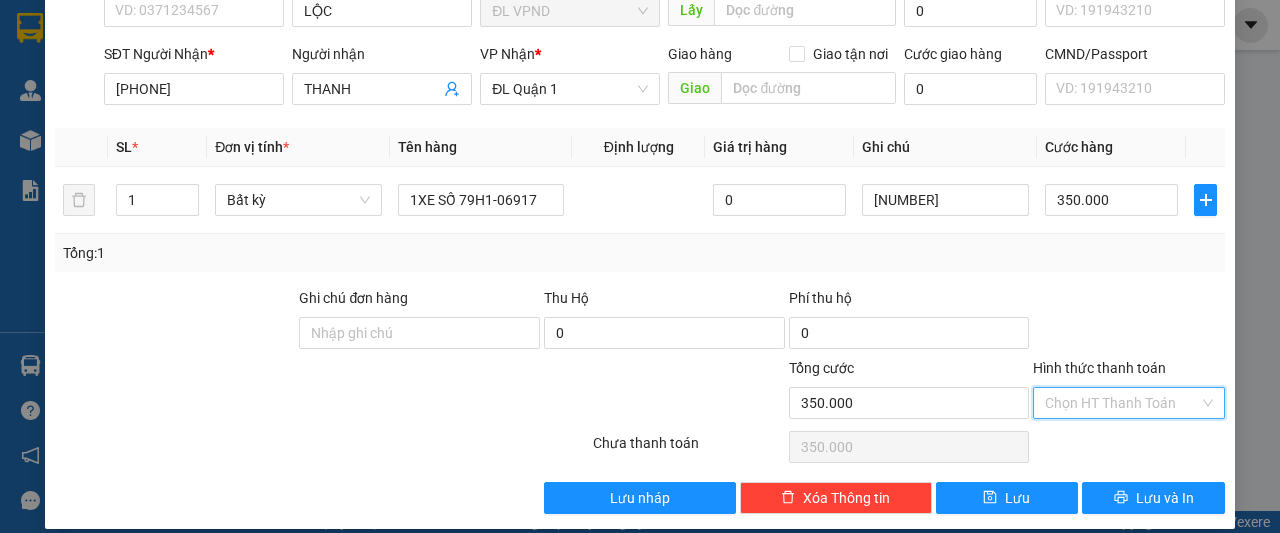 click on "Hình thức thanh toán" at bounding box center [1122, 403] 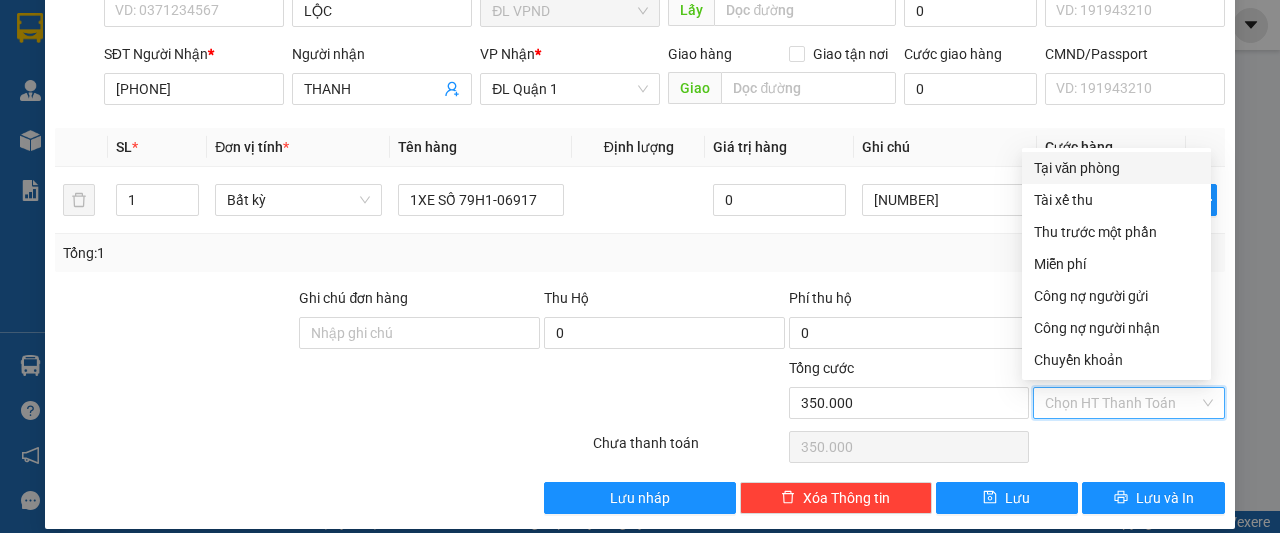 click on "Tại văn phòng" at bounding box center (1116, 168) 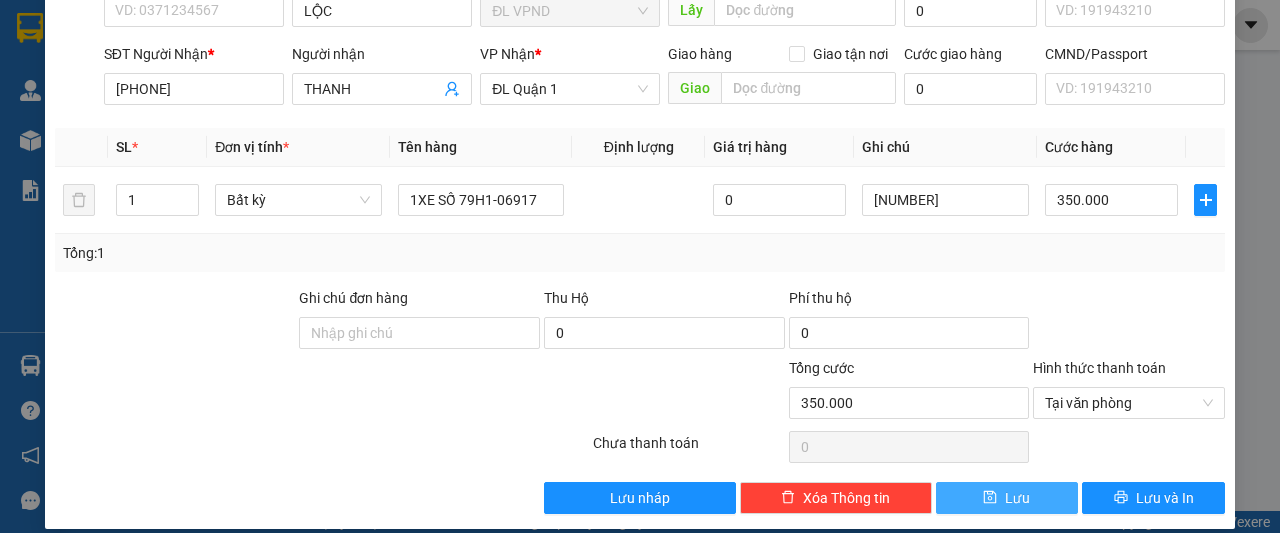 click on "Lưu" at bounding box center [1007, 498] 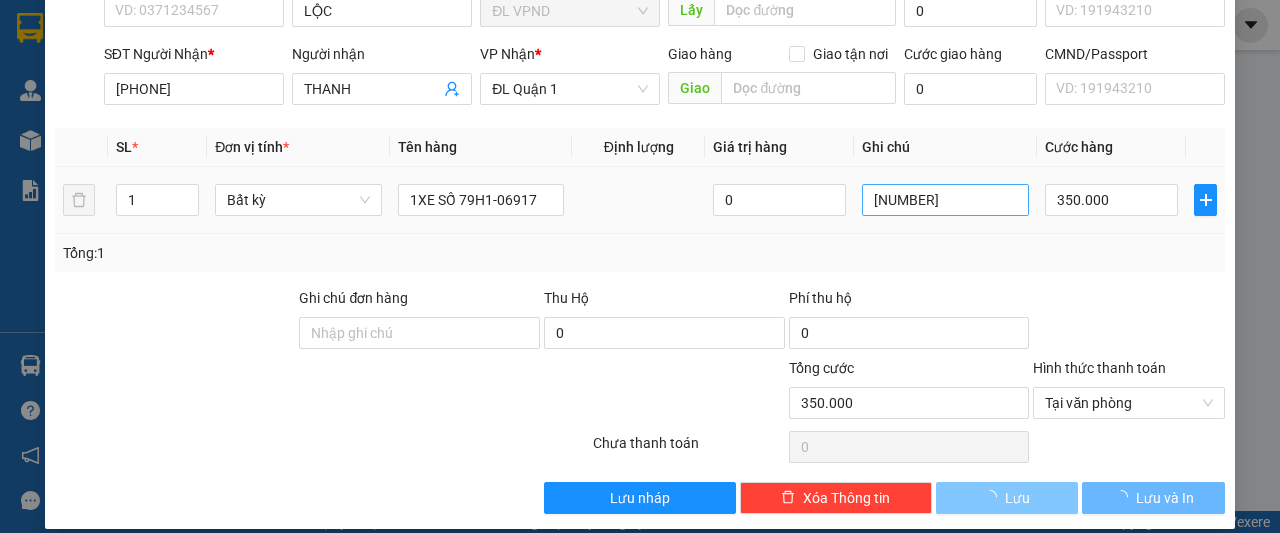 type 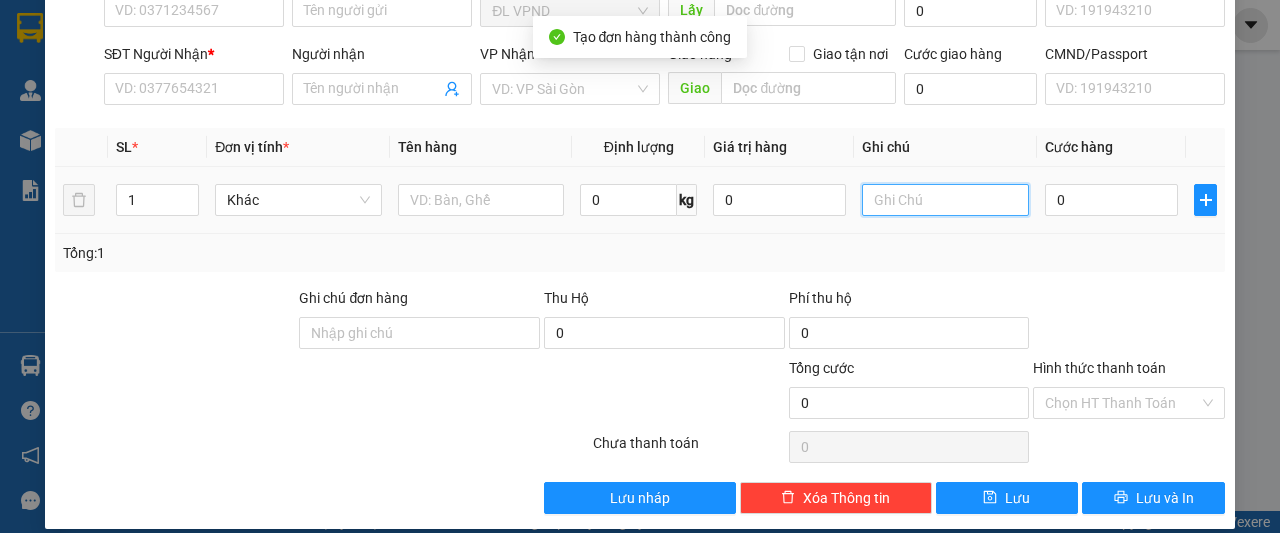 click at bounding box center [945, 200] 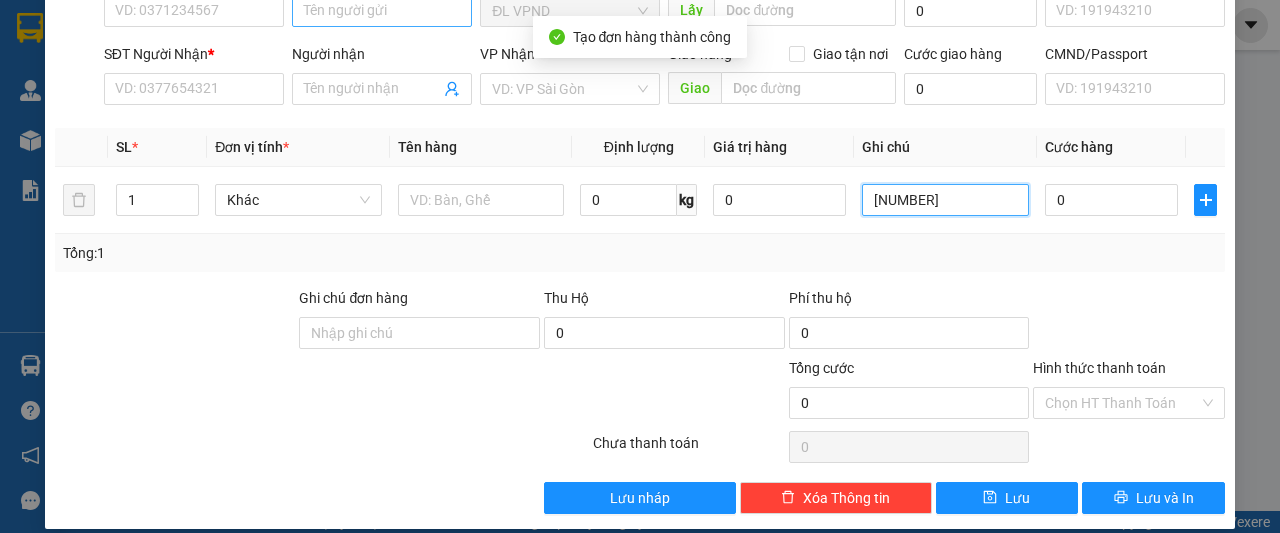 type on "[NUMBER]" 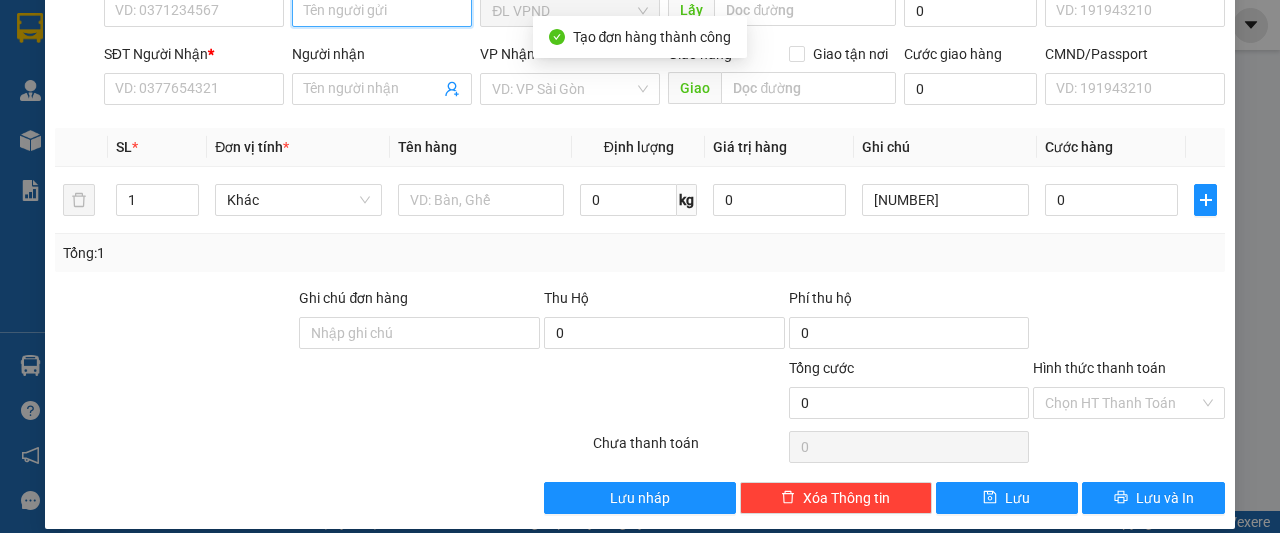 click on "Người gửi" at bounding box center [382, 11] 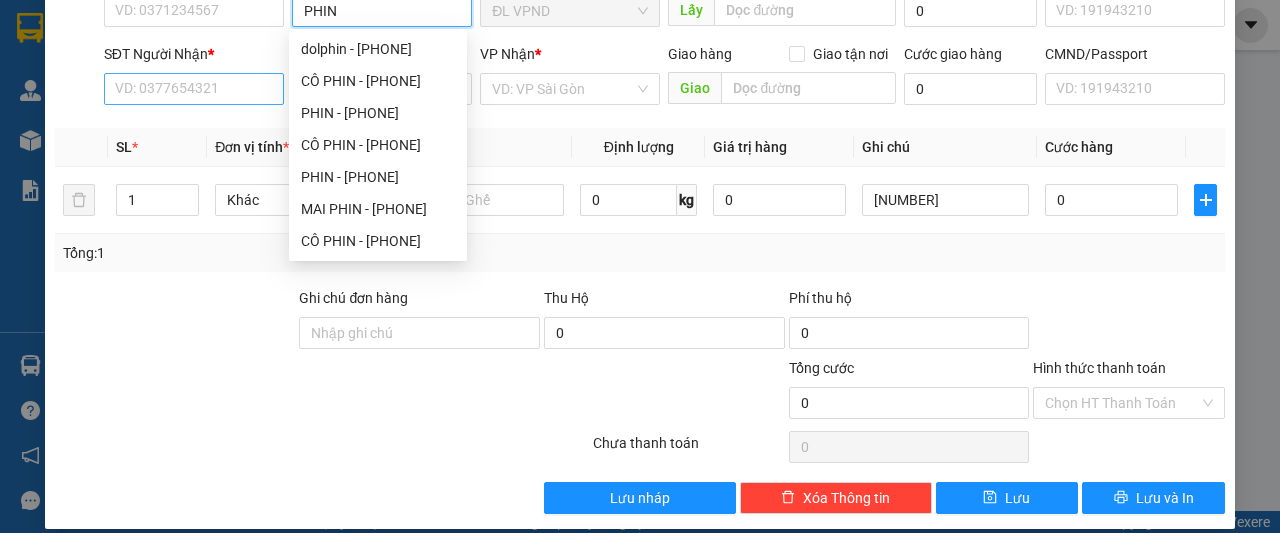 type on "PHIN" 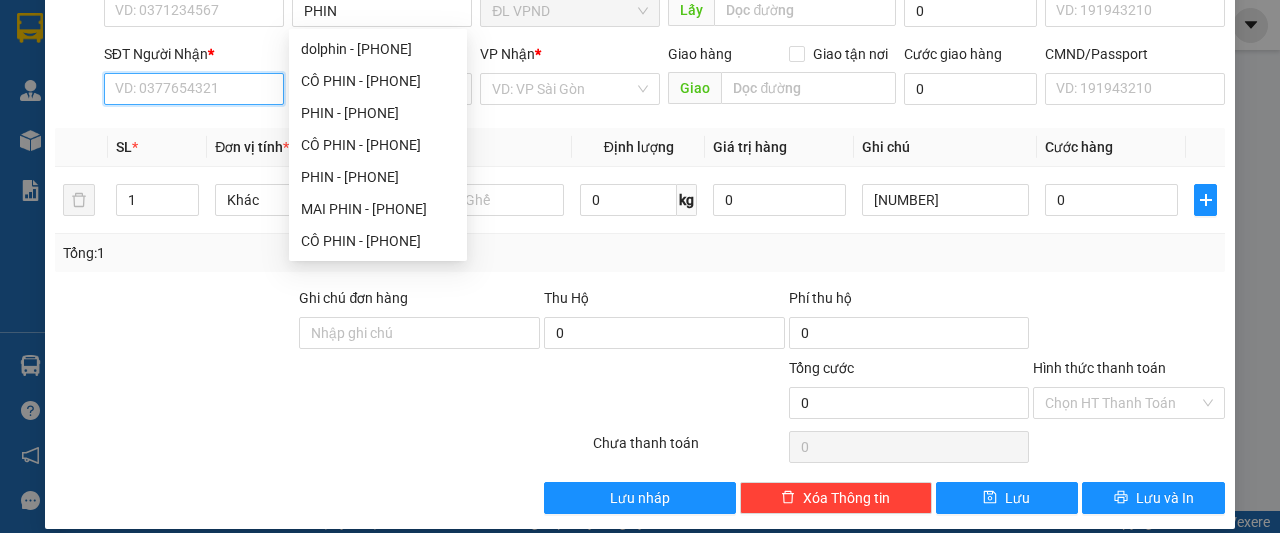 click on "SĐT Người Nhận  *" at bounding box center (194, 89) 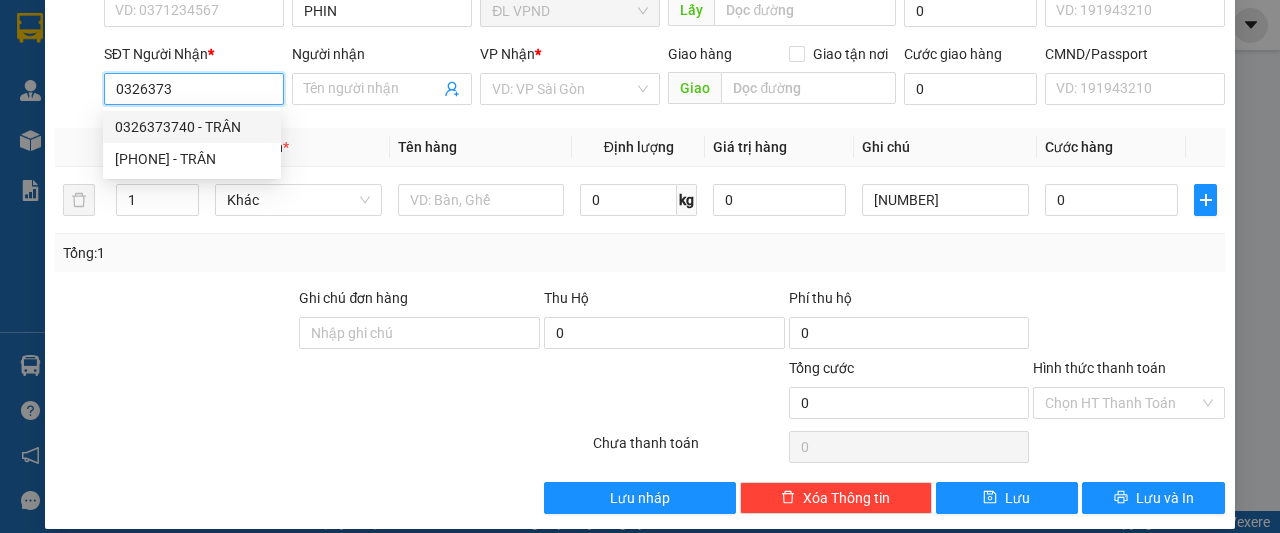 click on "0326373740 - TRÂN" at bounding box center [192, 127] 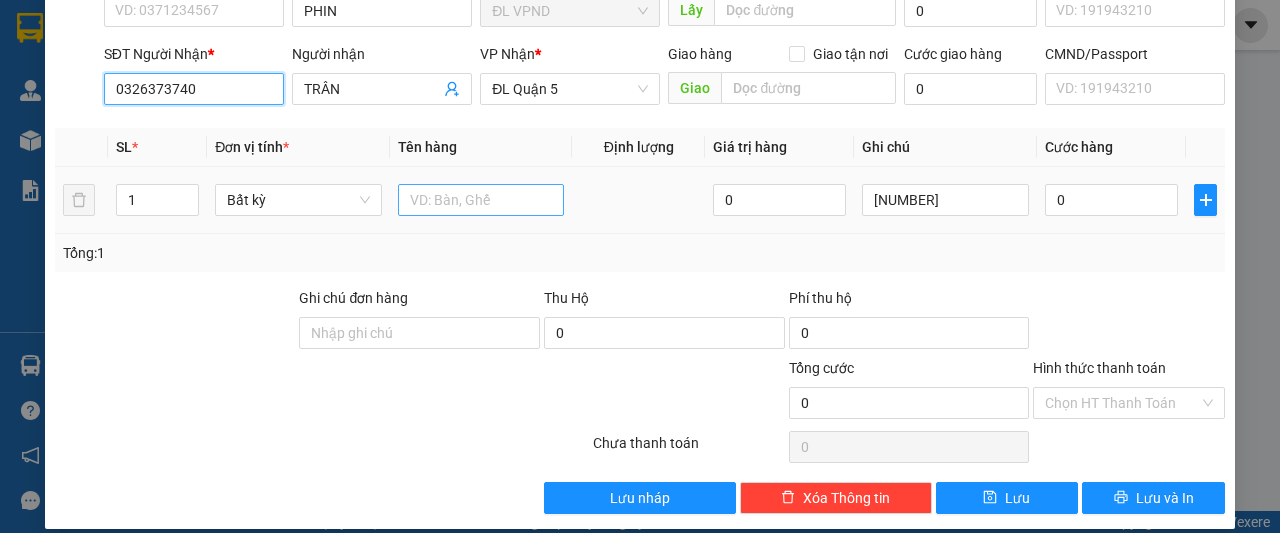 type on "0326373740" 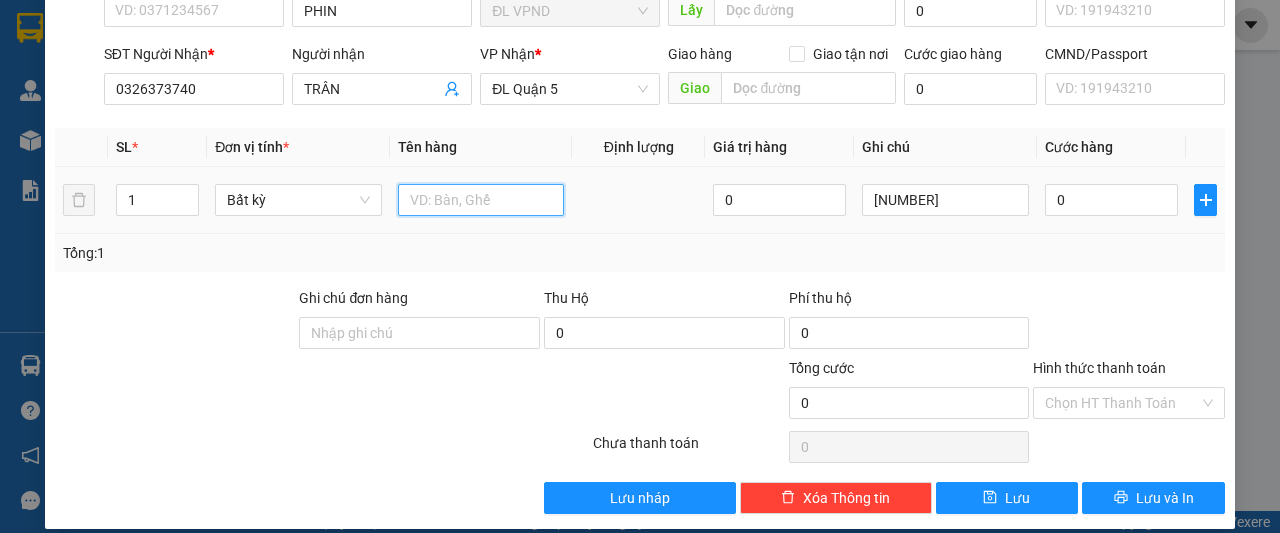 click at bounding box center (481, 200) 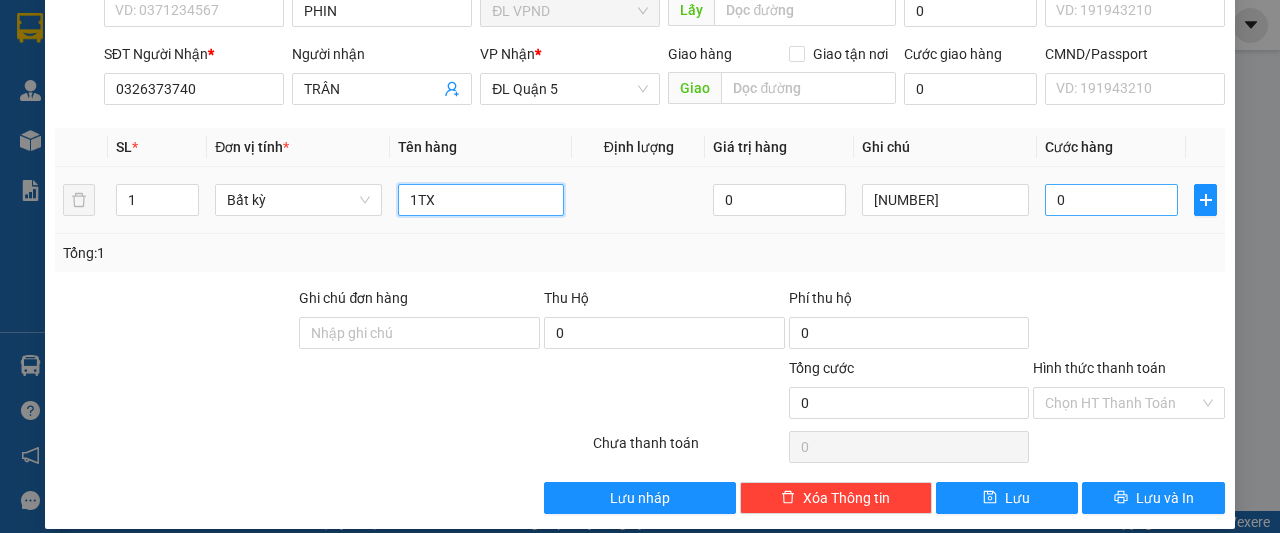 type on "1TX" 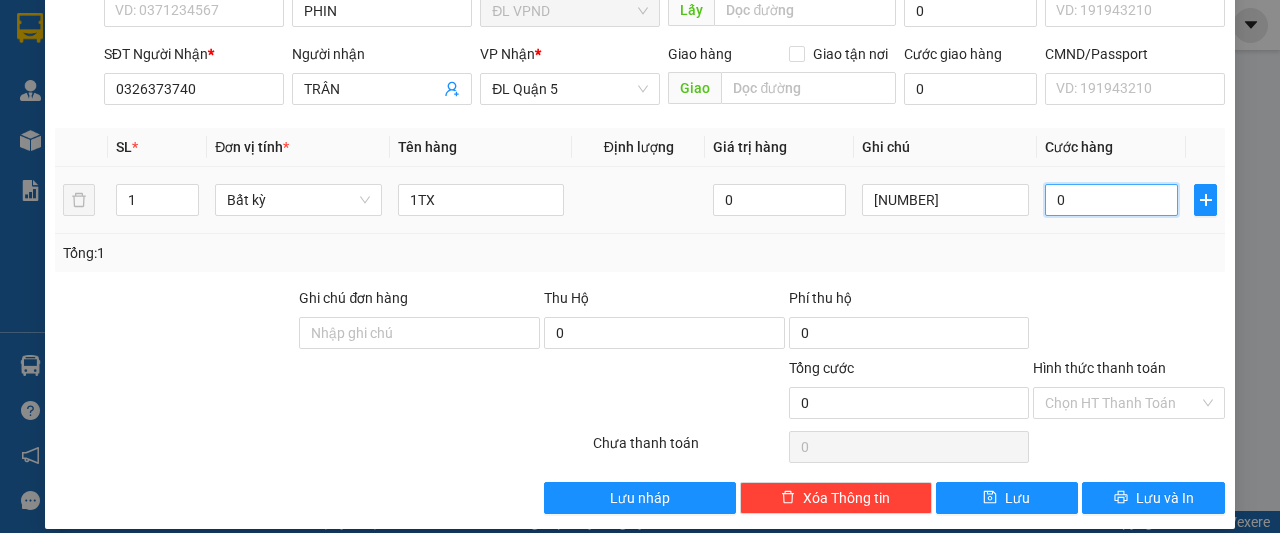 click on "0" at bounding box center [1111, 200] 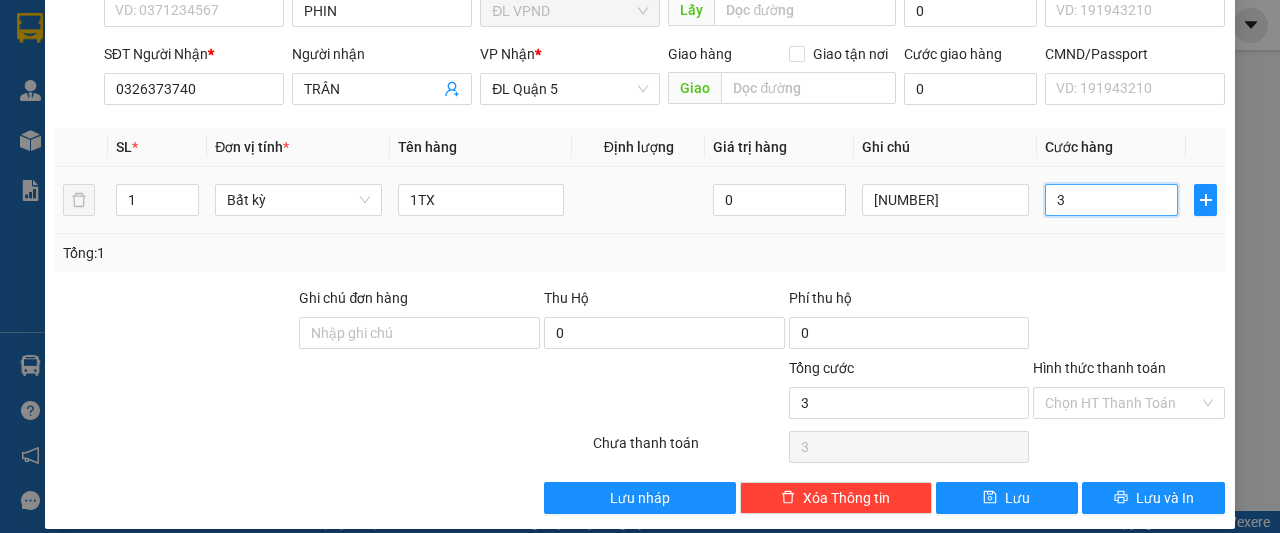 type on "30" 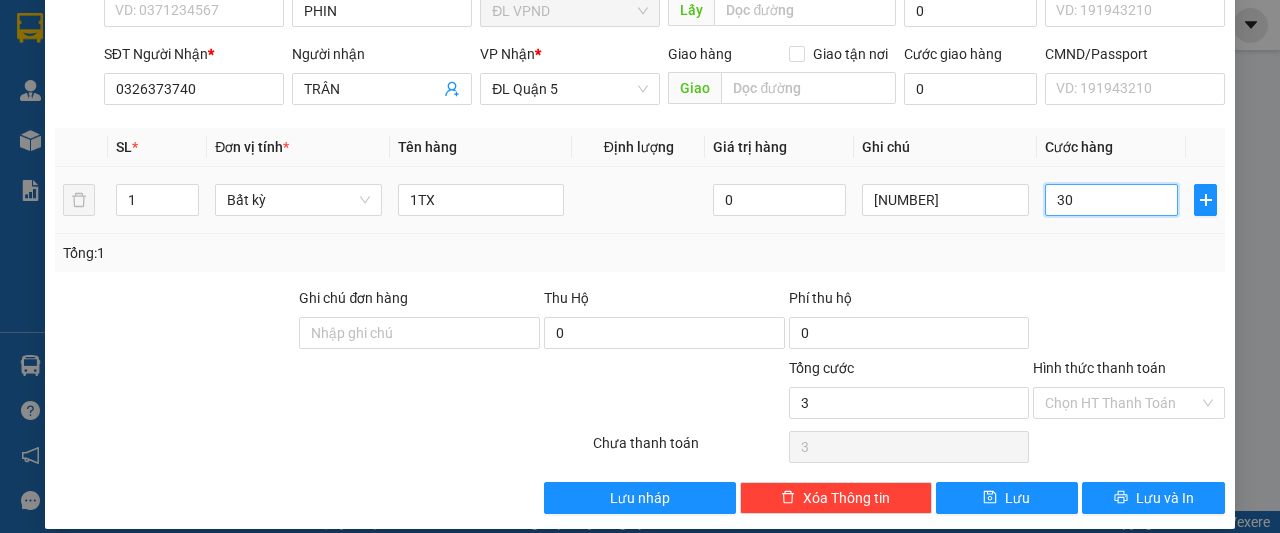 type on "30" 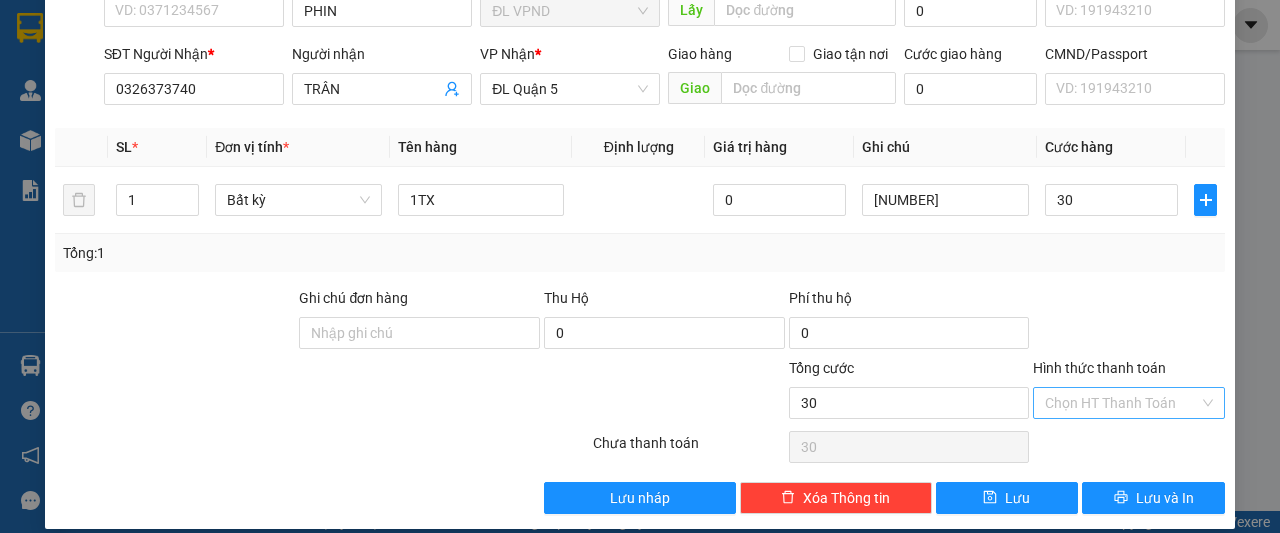 type on "30.000" 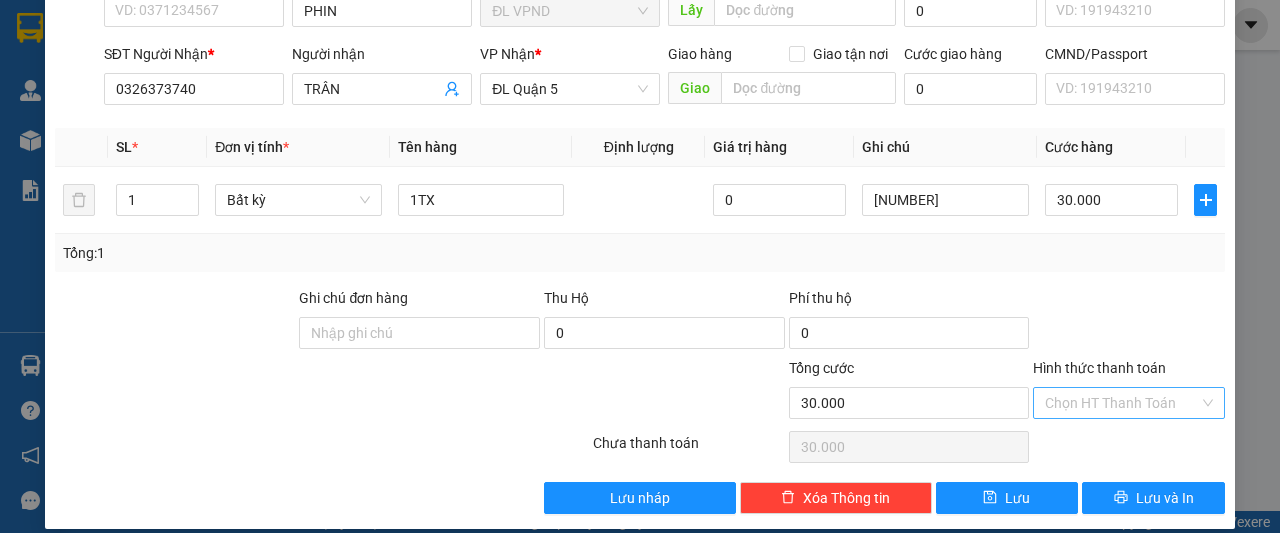 click on "Hình thức thanh toán" at bounding box center [1122, 403] 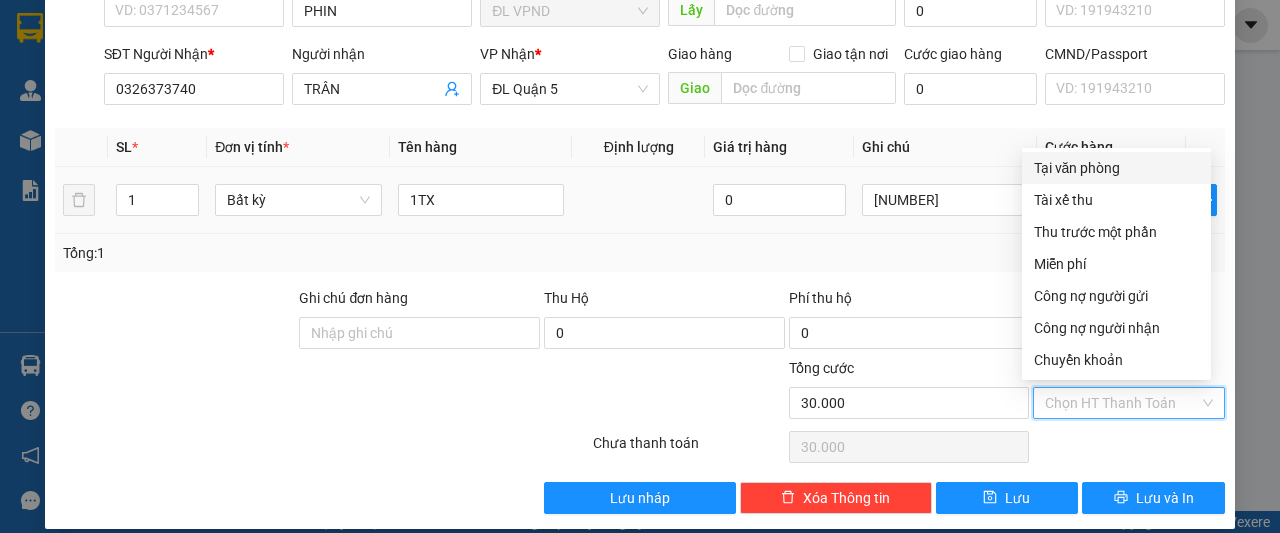 click on "Tại văn phòng" at bounding box center (1116, 168) 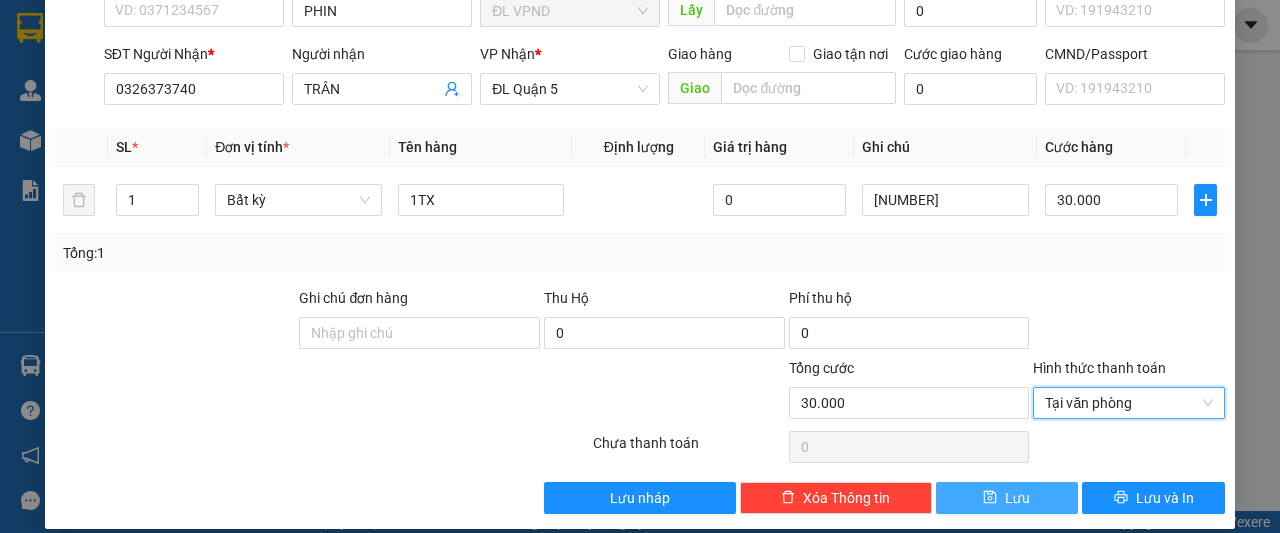click on "Lưu" at bounding box center [1007, 498] 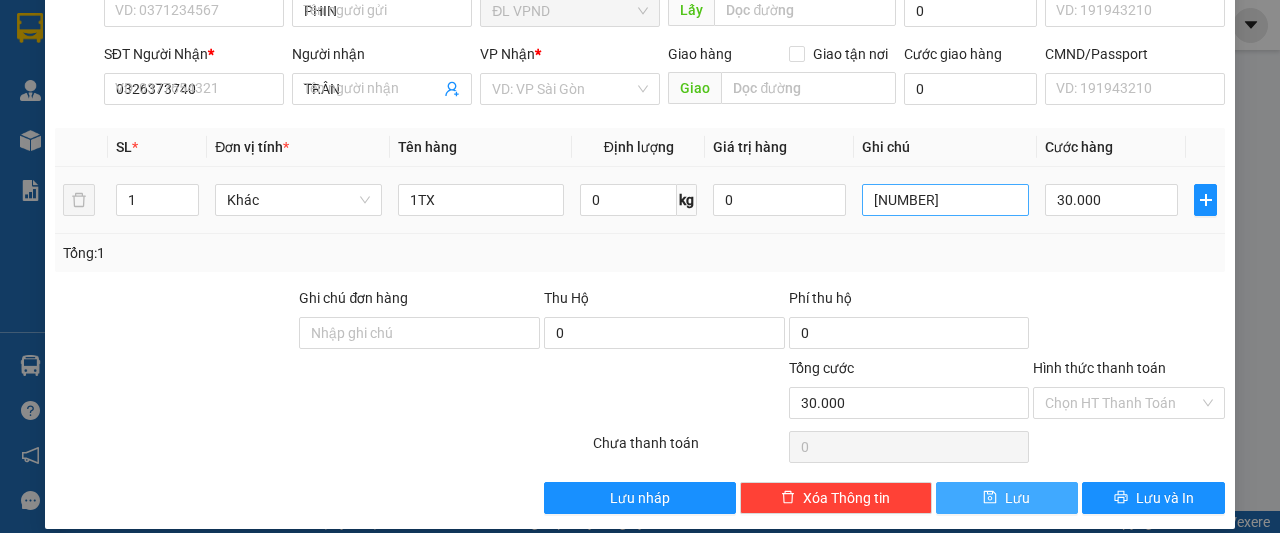 type 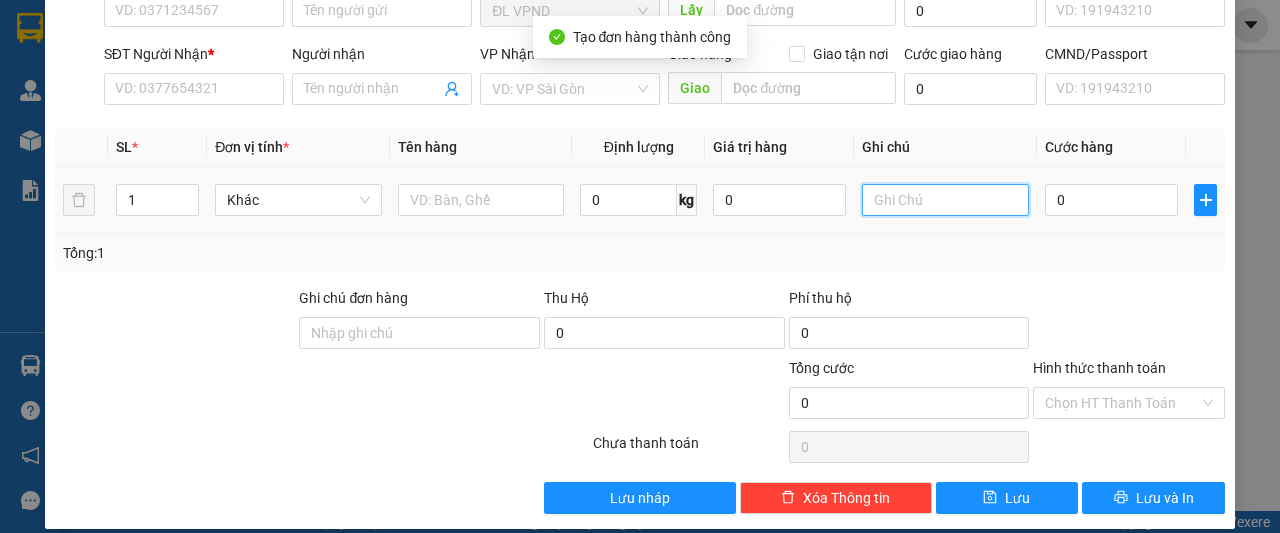 click at bounding box center [945, 200] 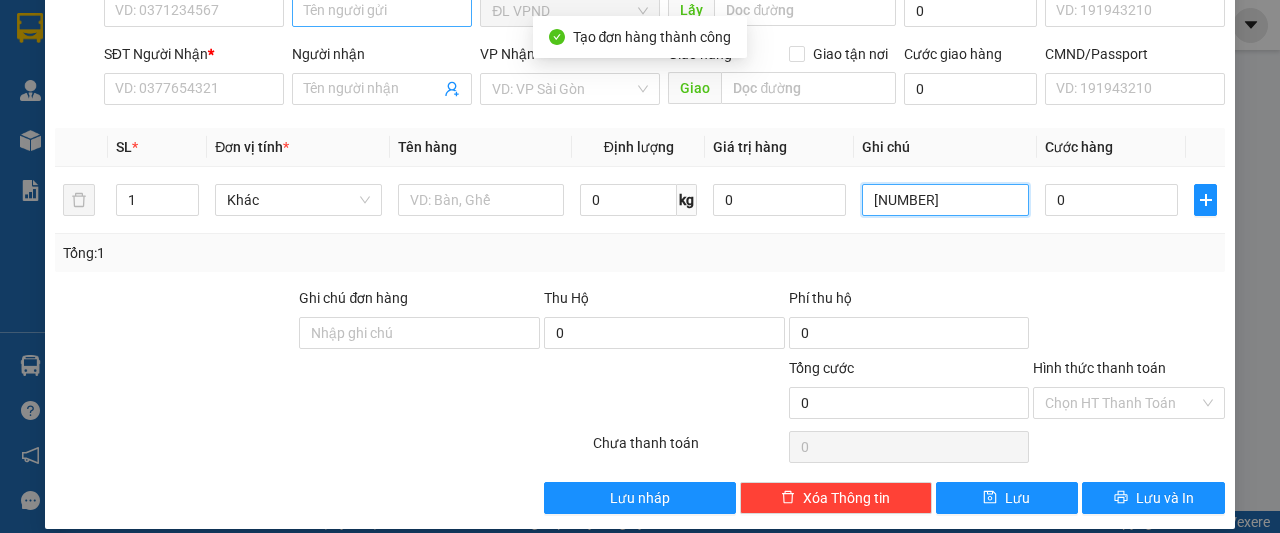 type on "[NUMBER]" 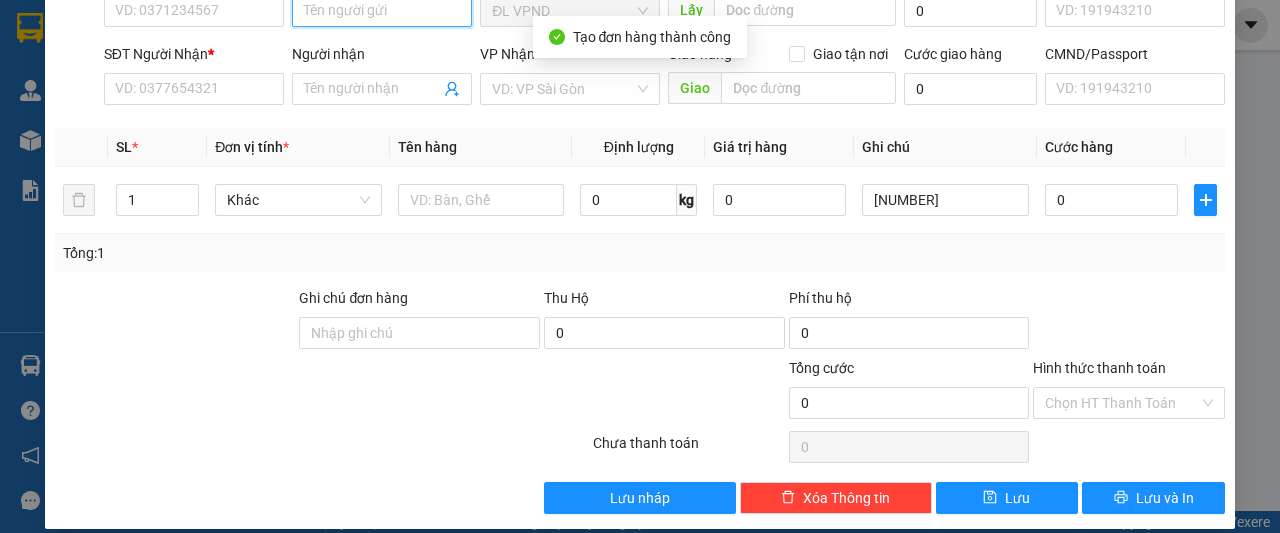 click on "Người gửi" at bounding box center (382, 11) 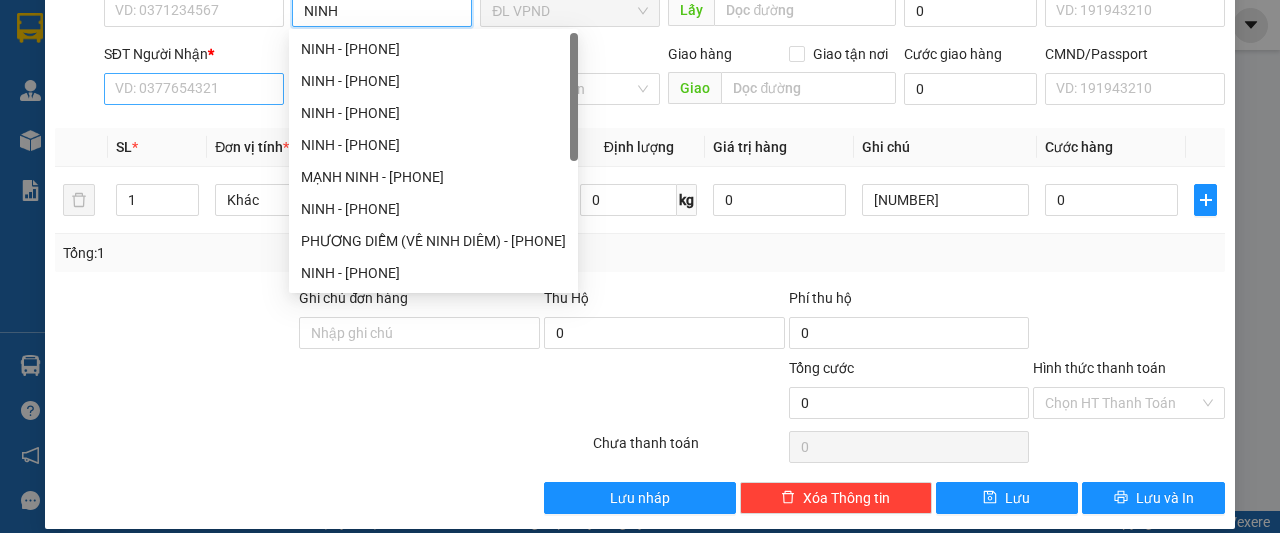type on "NINH" 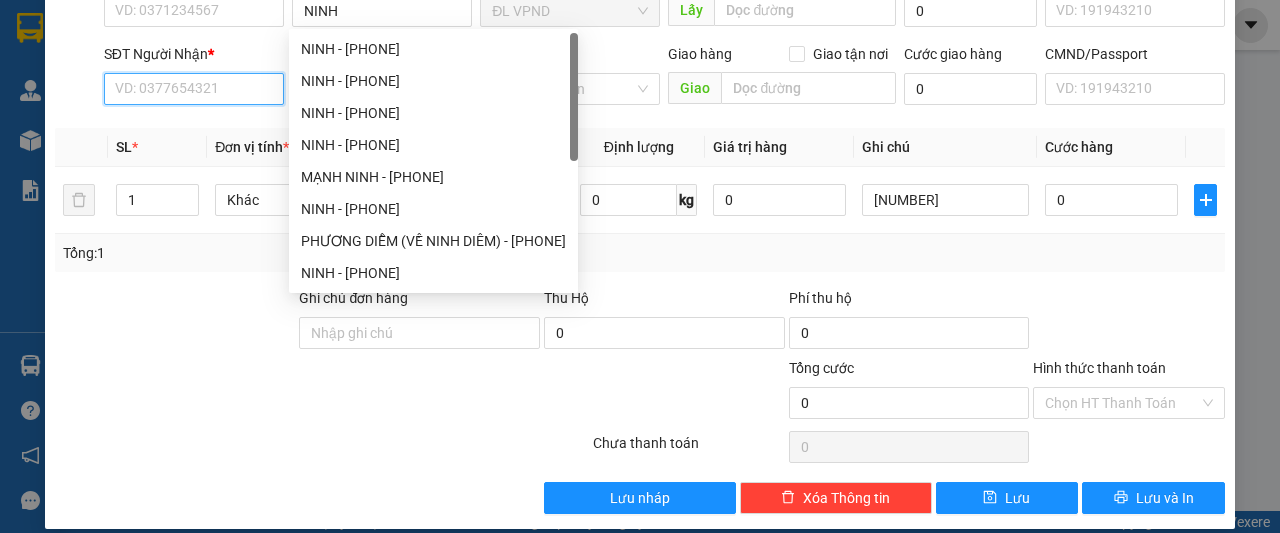 click on "SĐT Người Nhận  *" at bounding box center (194, 89) 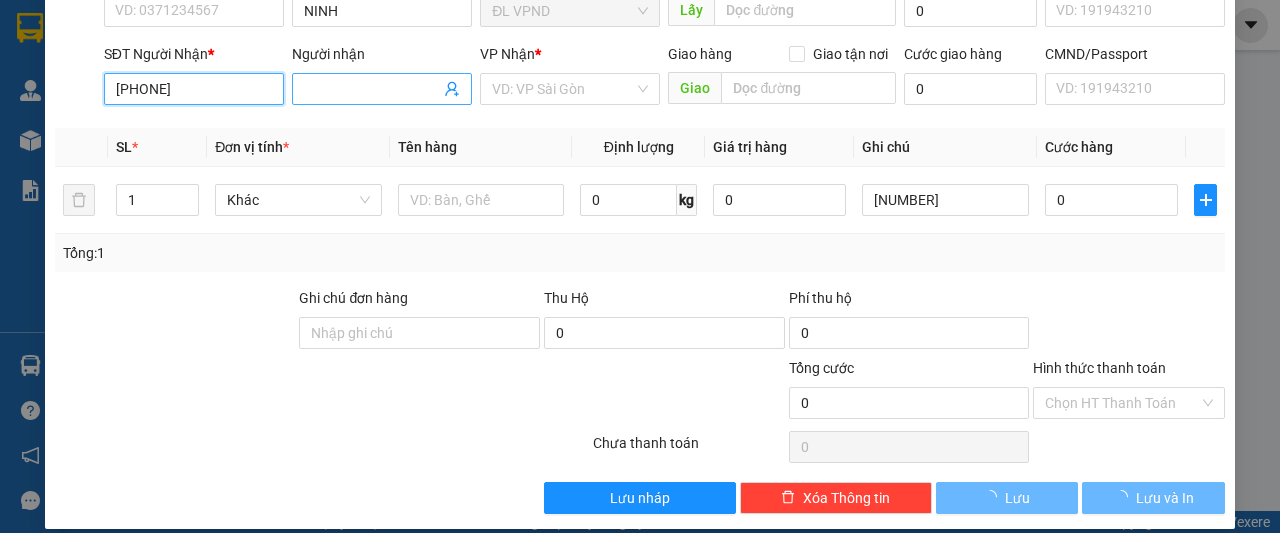 type on "[PHONE]" 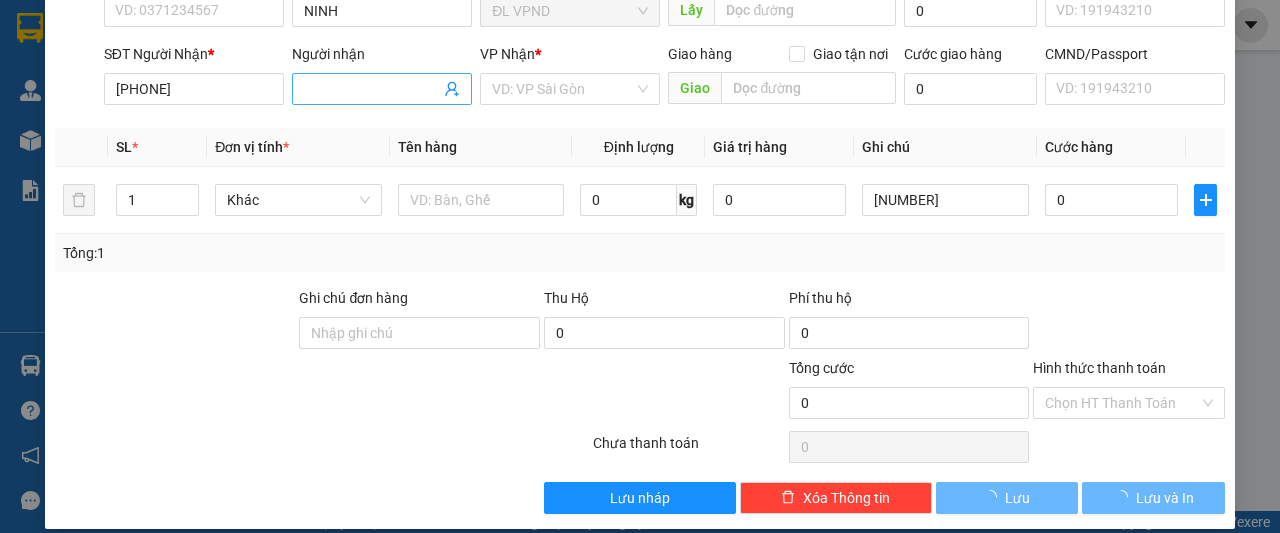 click on "Người nhận" at bounding box center [372, 89] 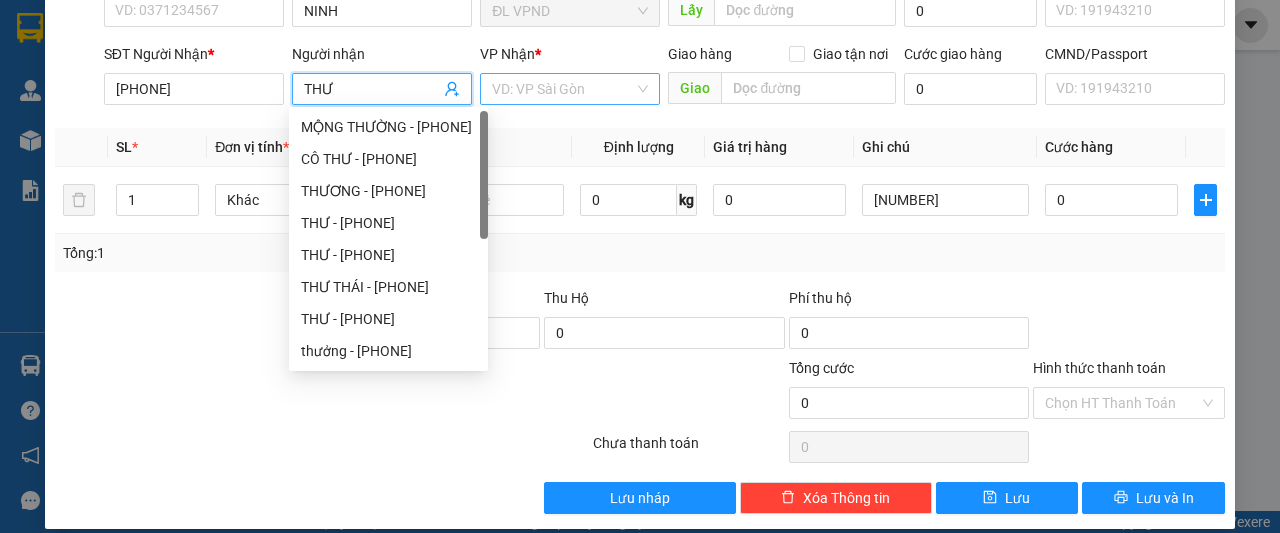 type on "THƯ" 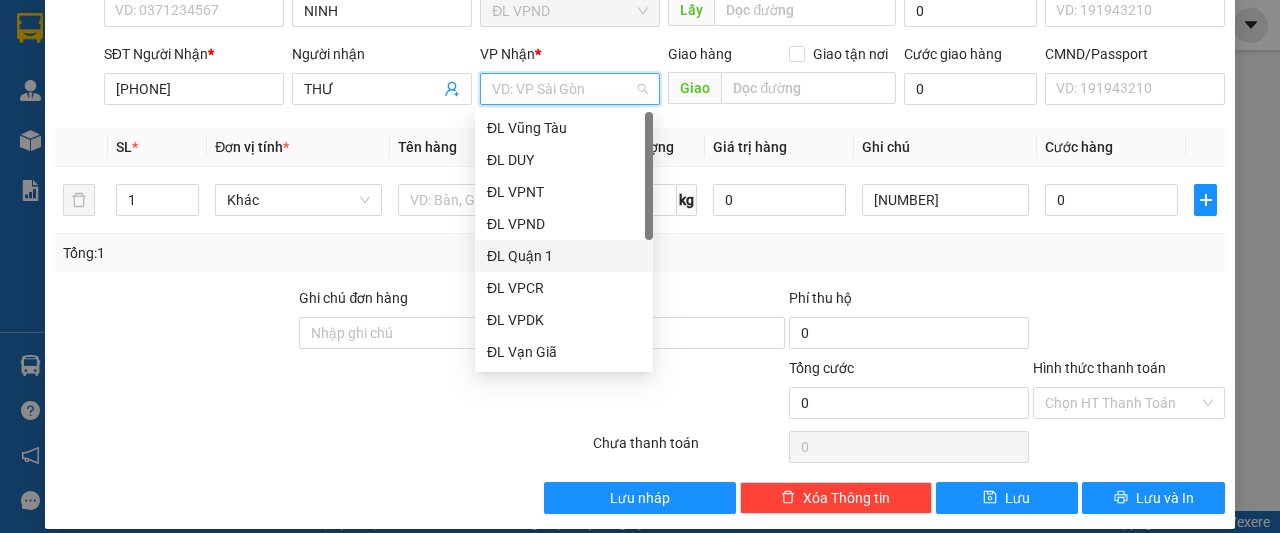 click on "ĐL Quận 1" at bounding box center (564, 256) 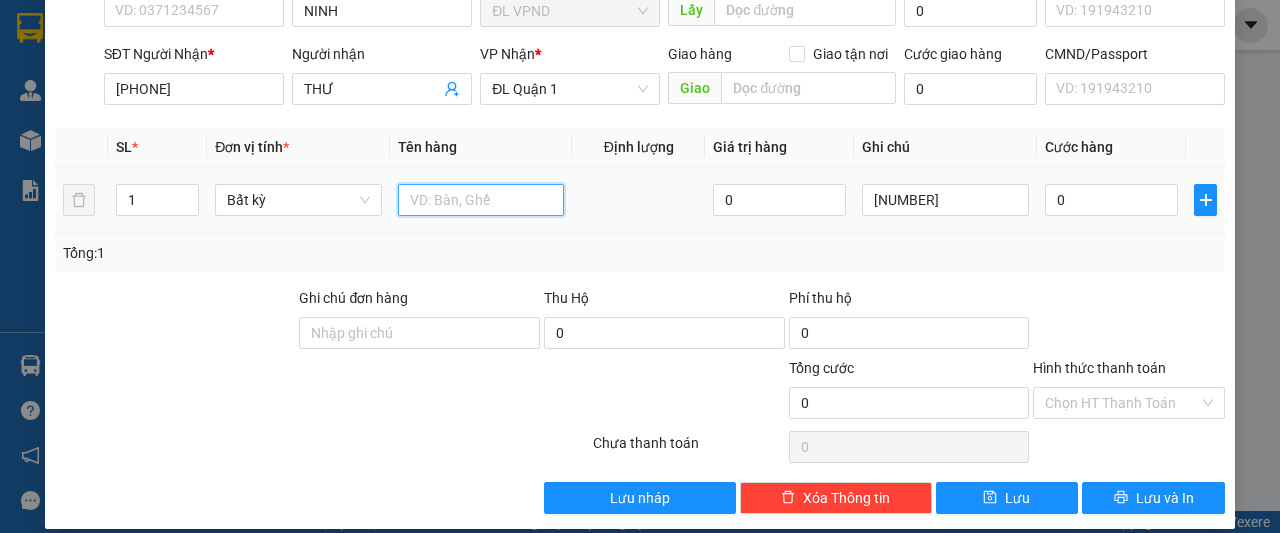 click at bounding box center [481, 200] 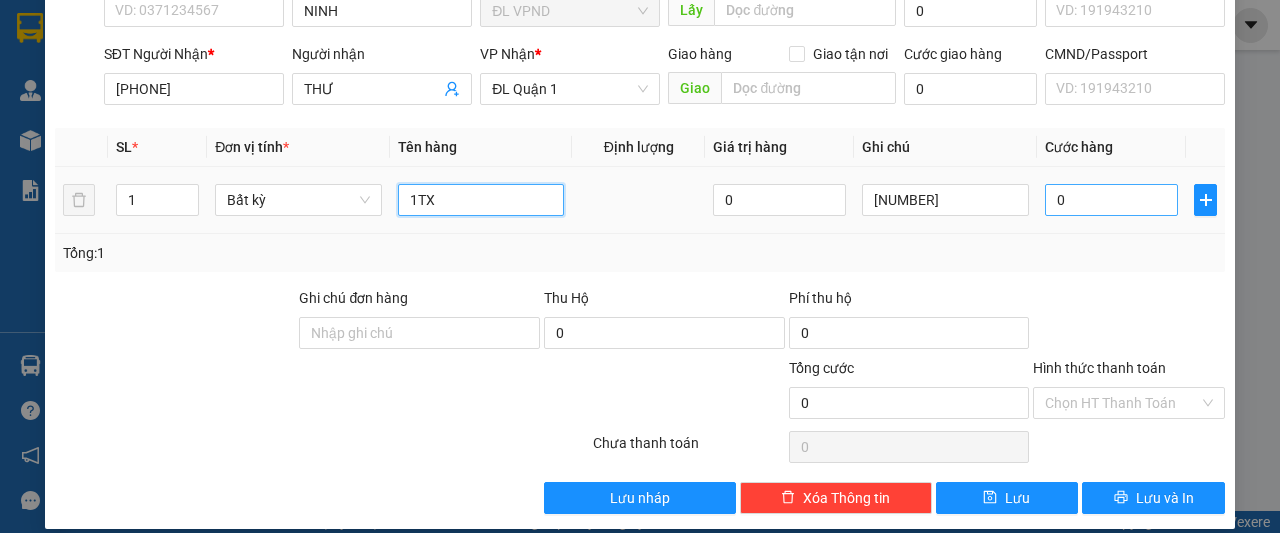 type on "1TX" 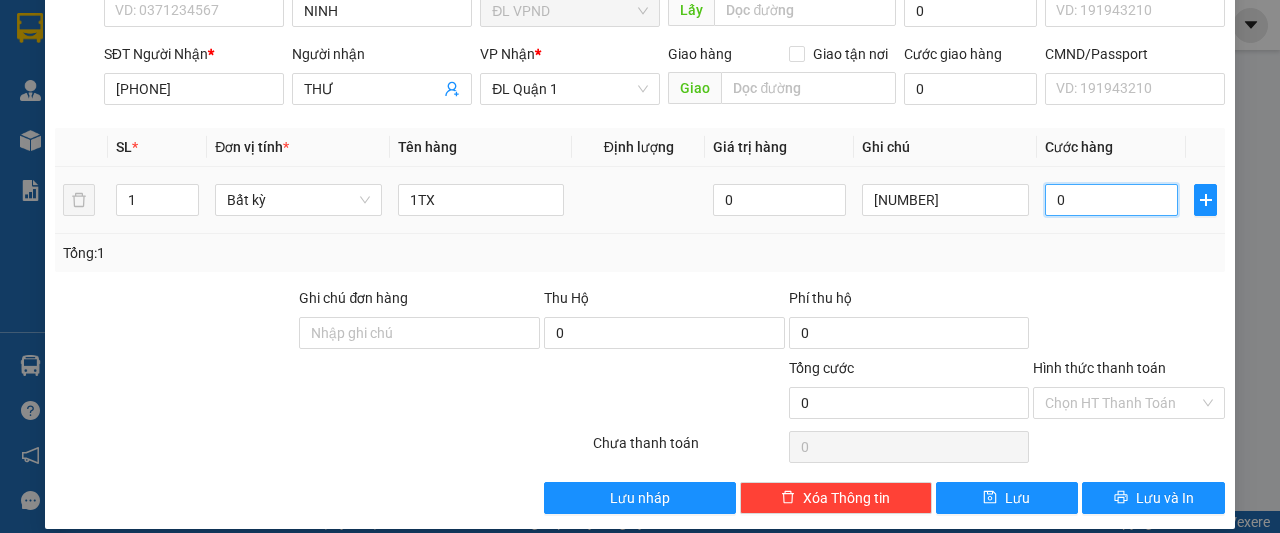 click on "0" at bounding box center (1111, 200) 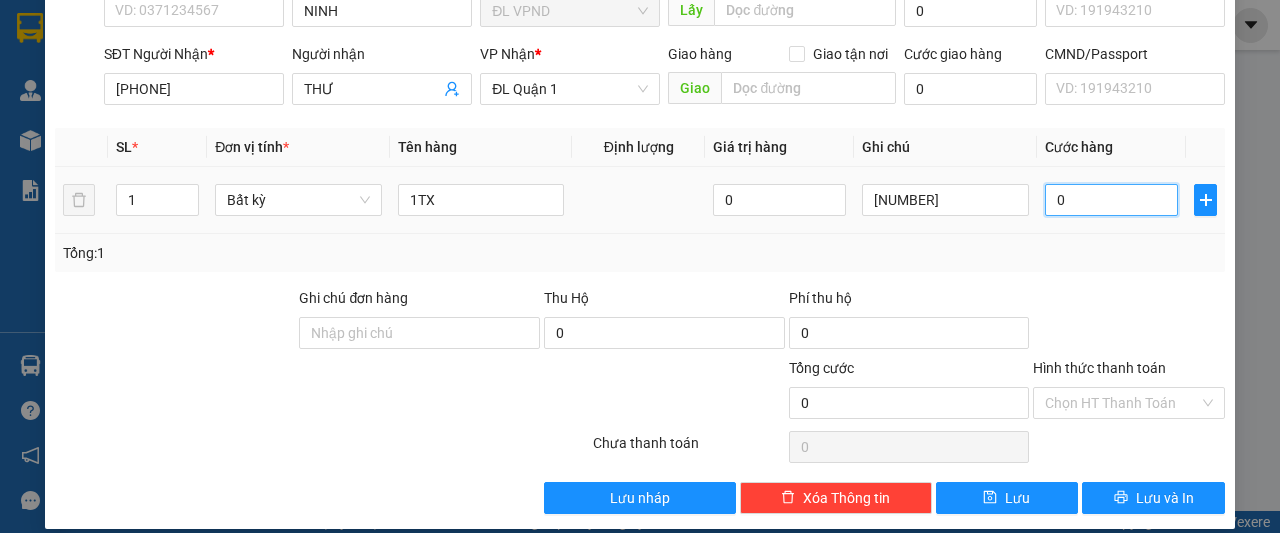 type on "5" 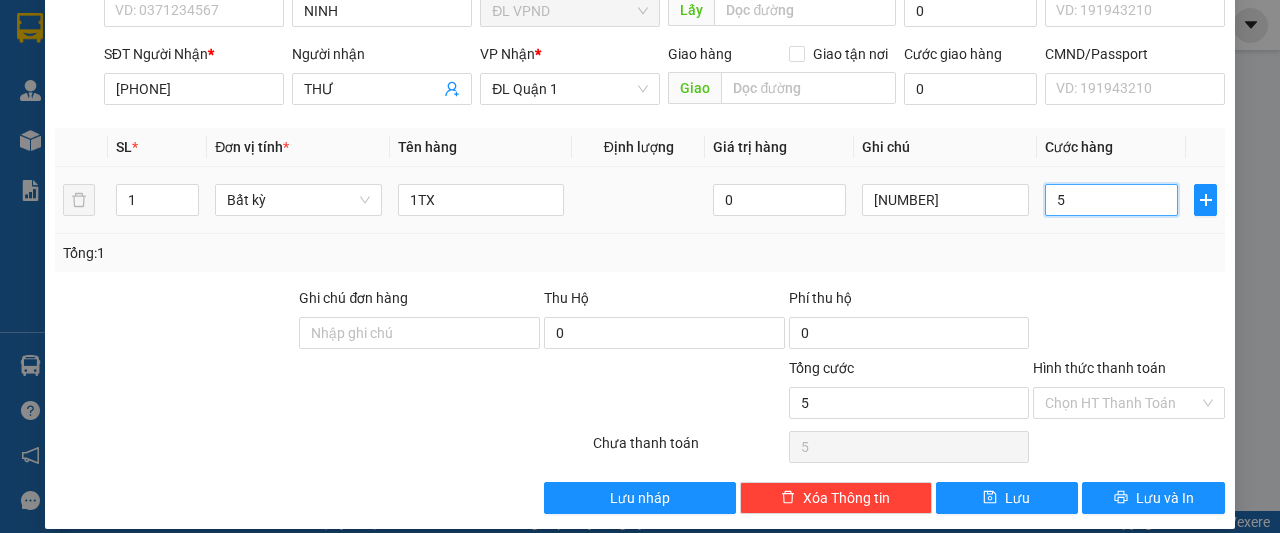 type on "50" 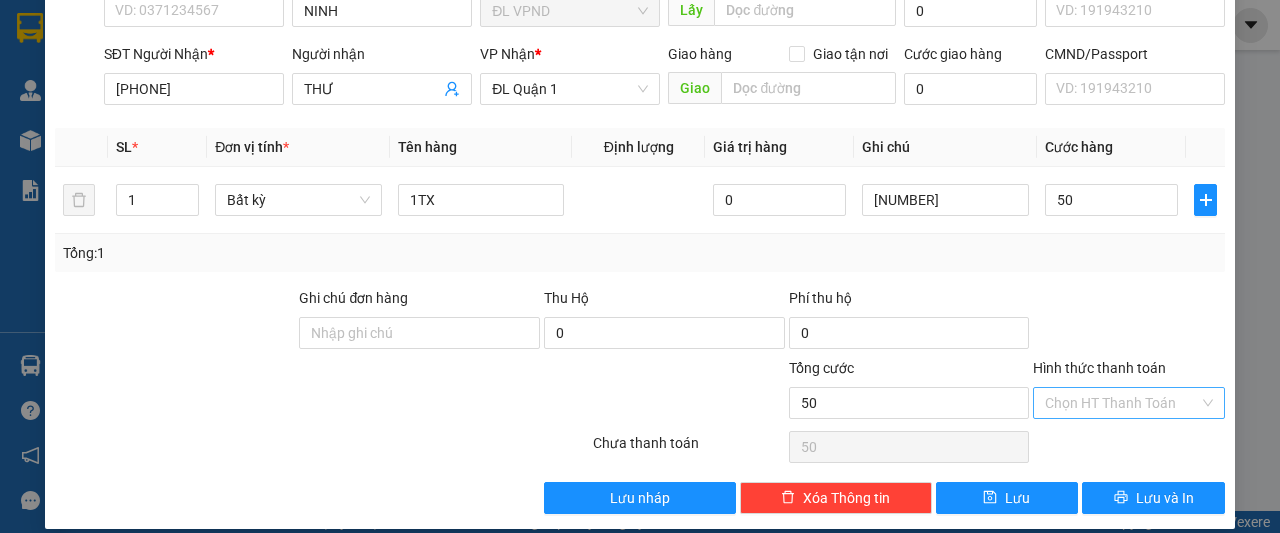 type on "50.000" 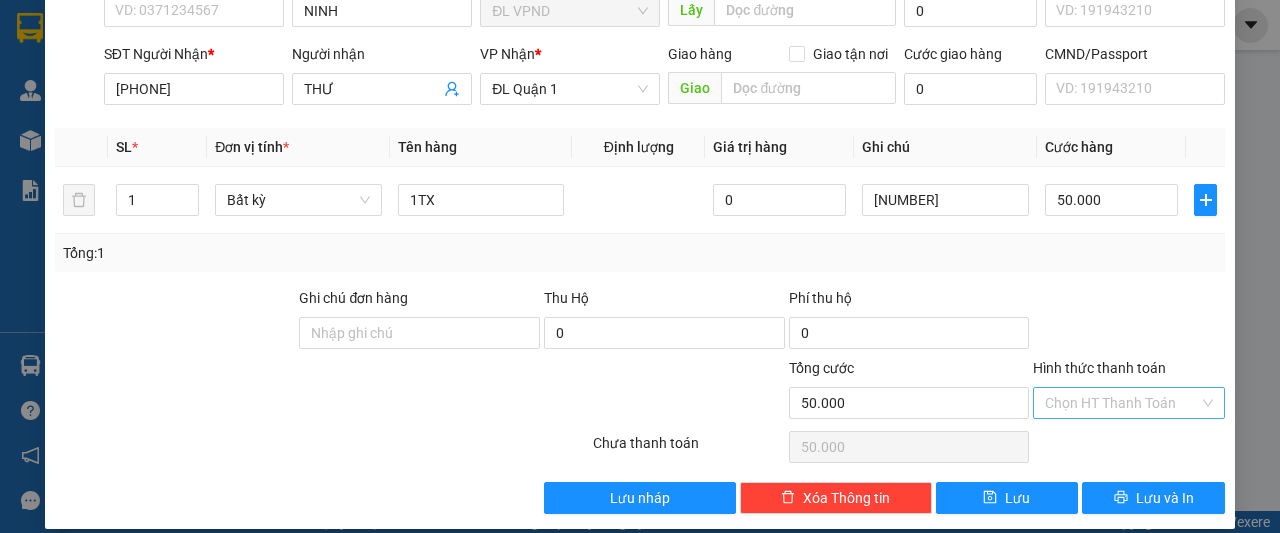 click on "Hình thức thanh toán" at bounding box center [1122, 403] 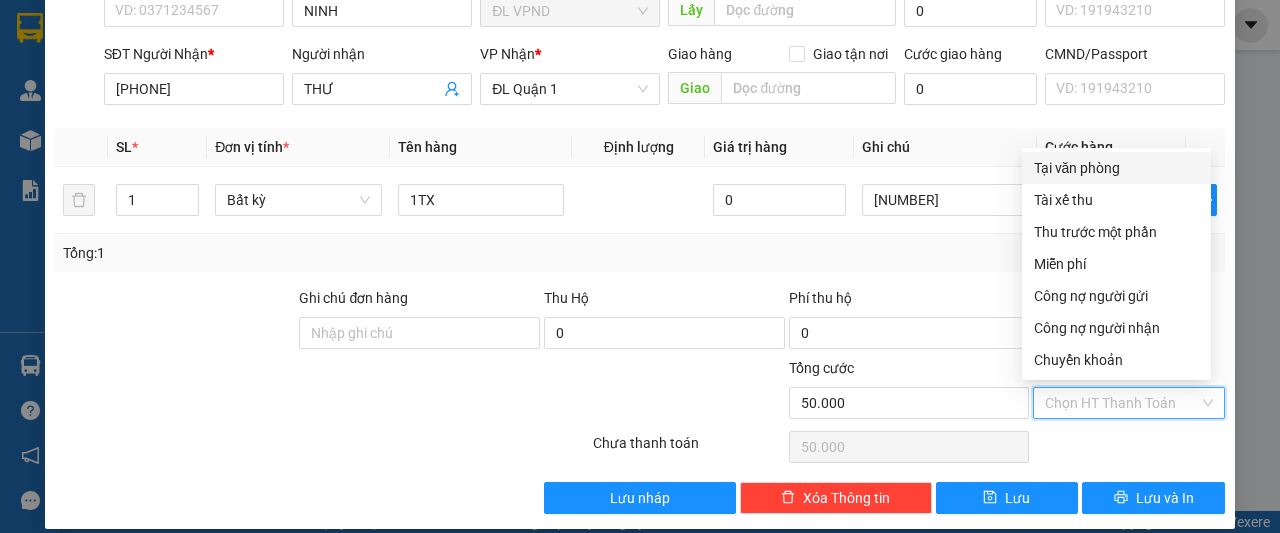 click on "Tại văn phòng" at bounding box center [1116, 168] 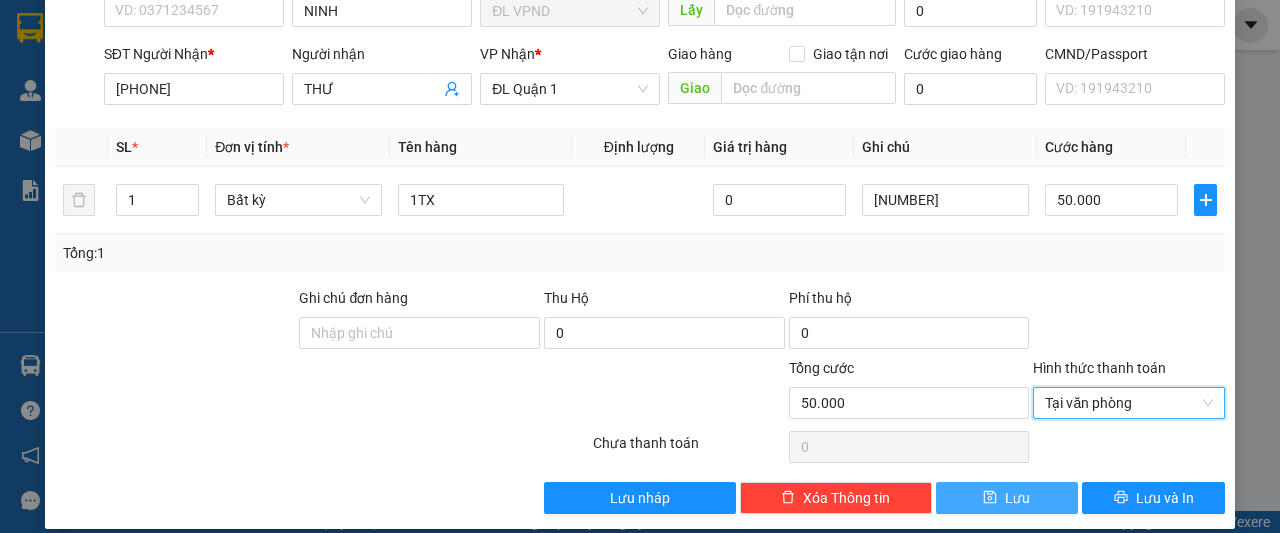 click on "Lưu" at bounding box center (1017, 498) 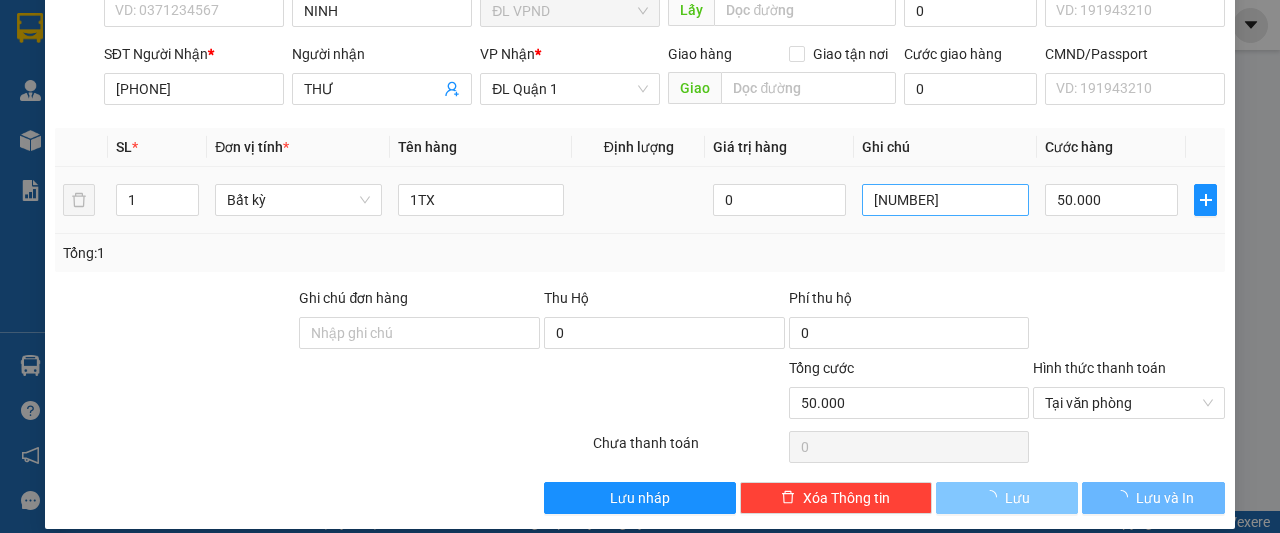 type 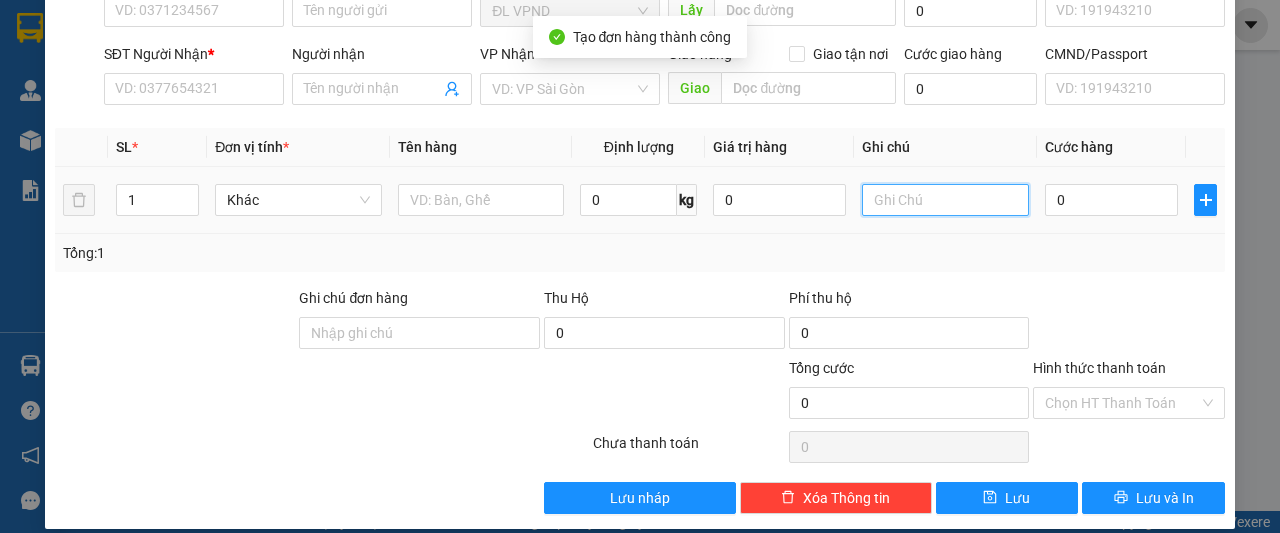 click at bounding box center [945, 200] 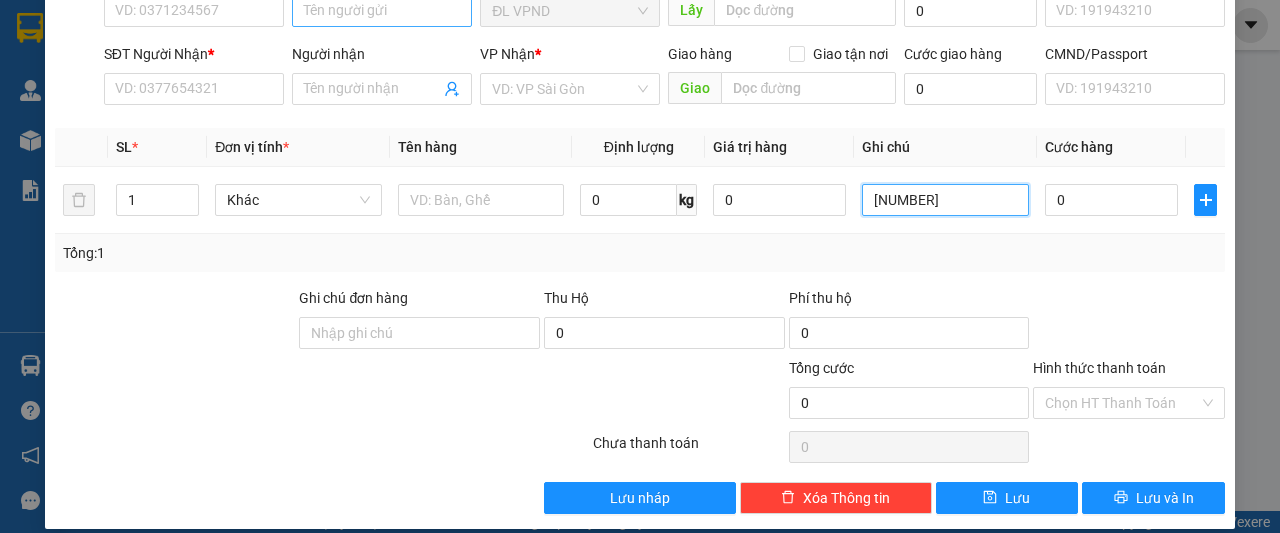 type on "[NUMBER]" 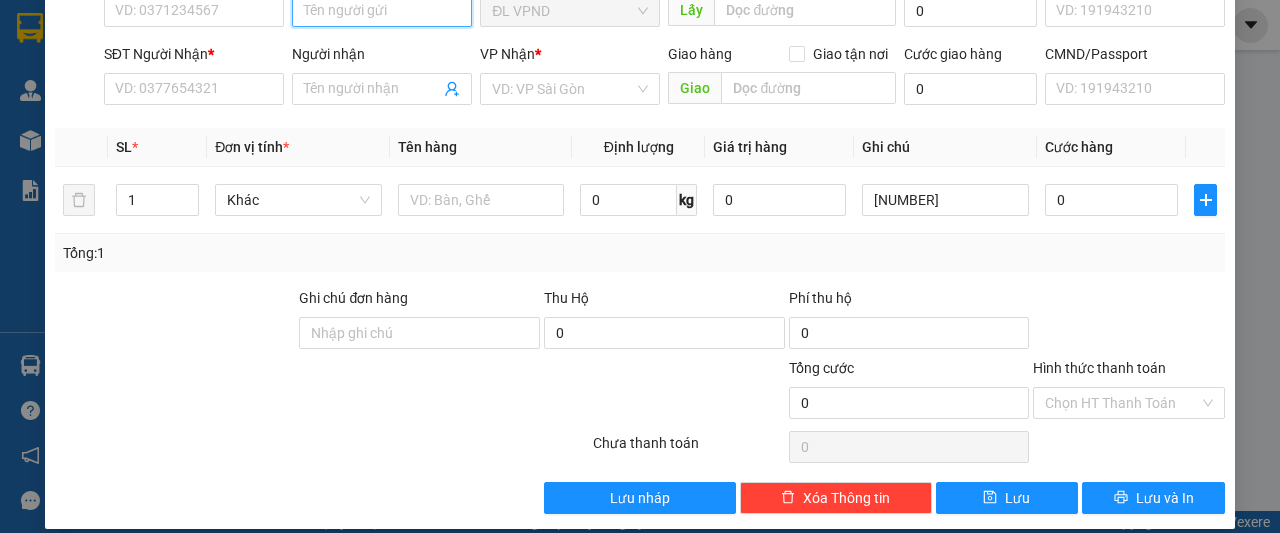 click on "Người gửi" at bounding box center [382, 11] 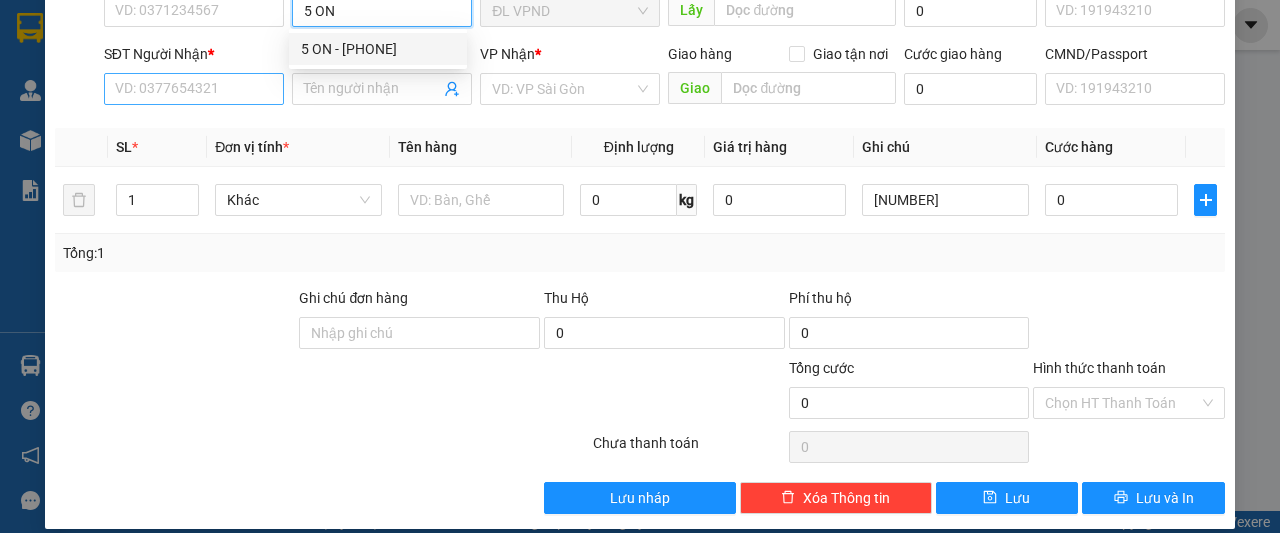 type on "5 ON" 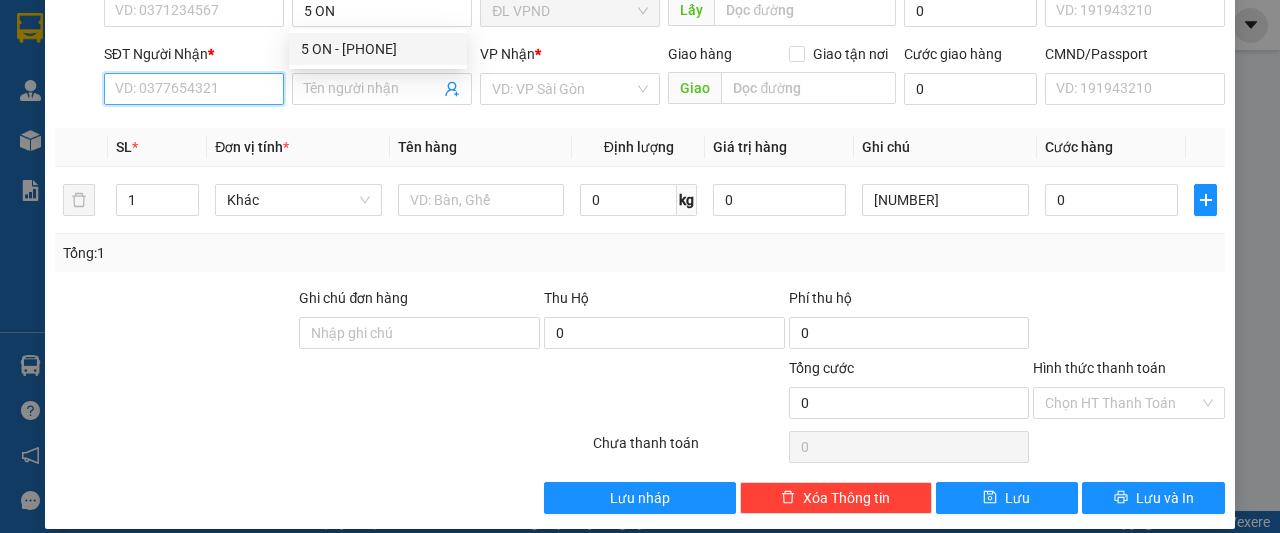 click on "SĐT Người Nhận  *" at bounding box center (194, 89) 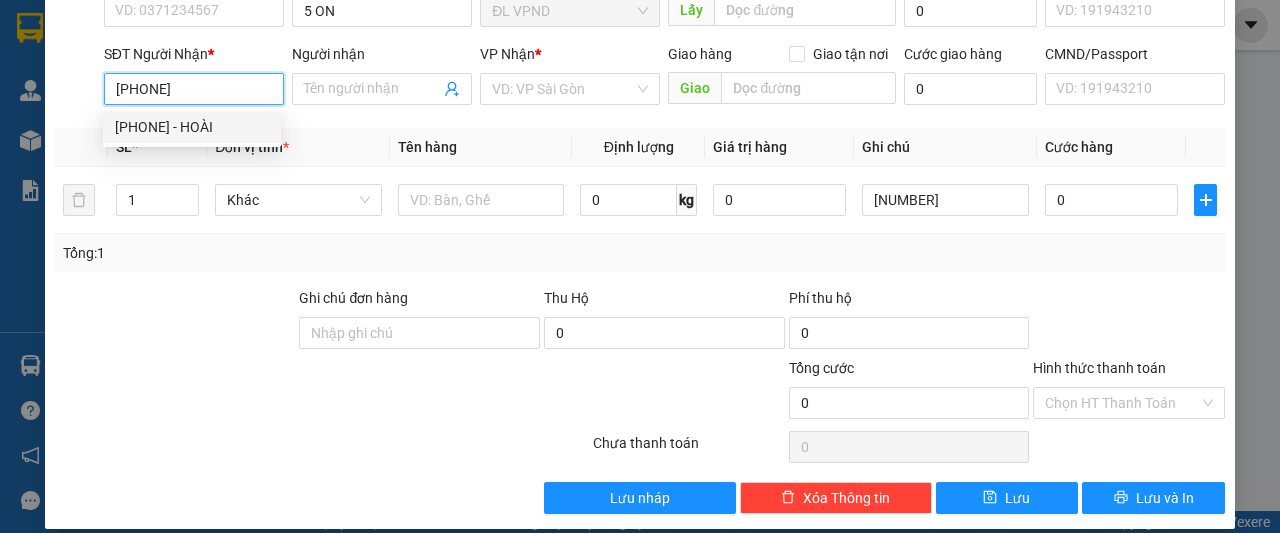 click on "[PHONE] - HOÀI" at bounding box center [192, 127] 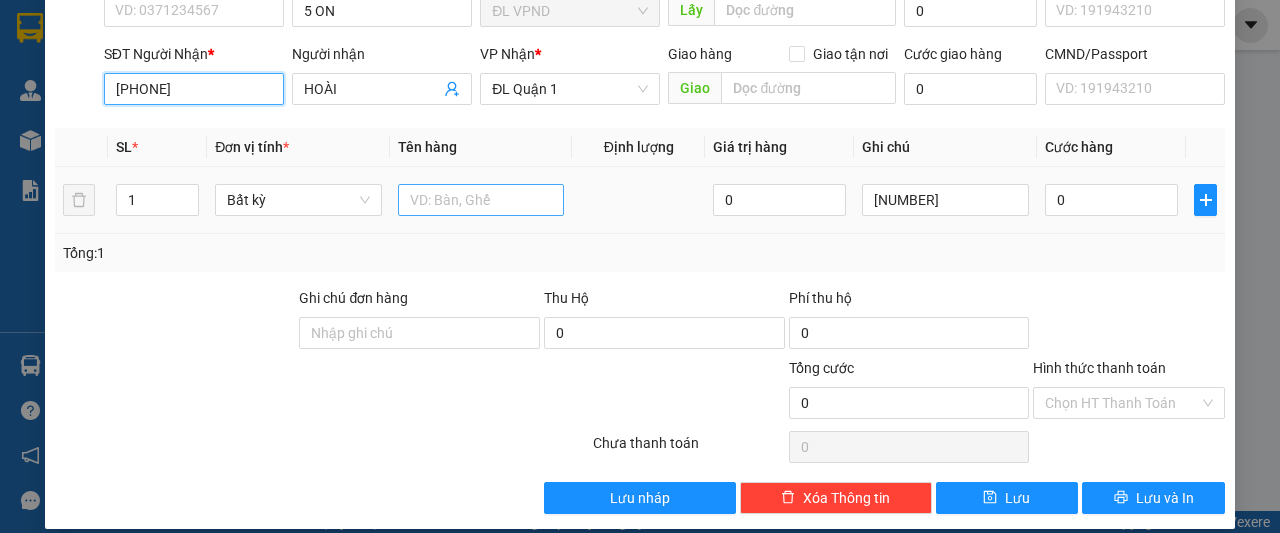 type on "[PHONE]" 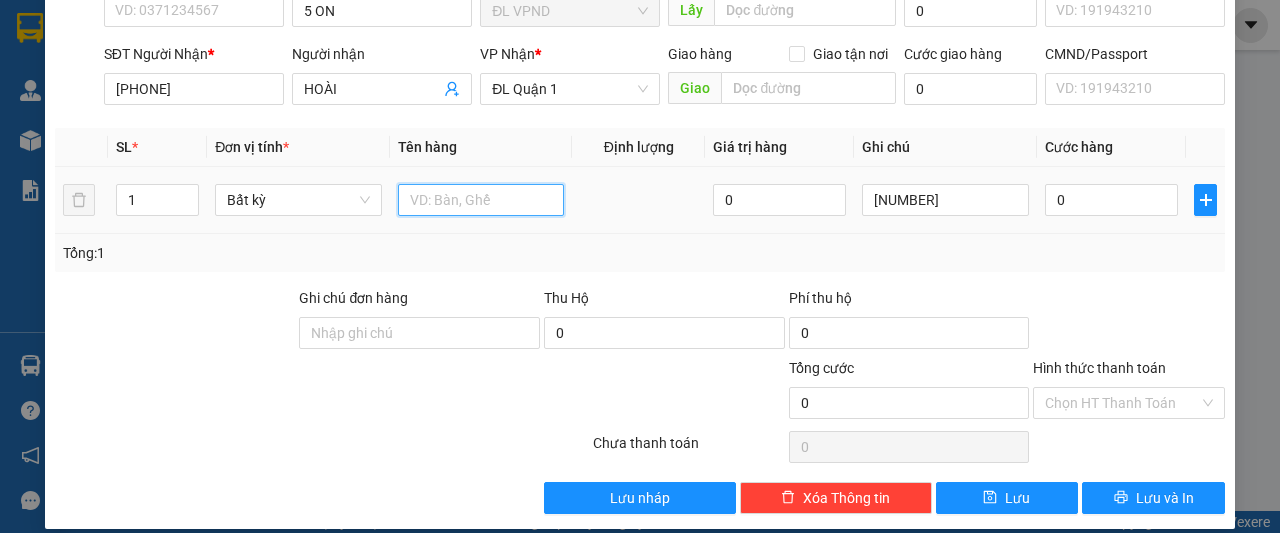 click at bounding box center [481, 200] 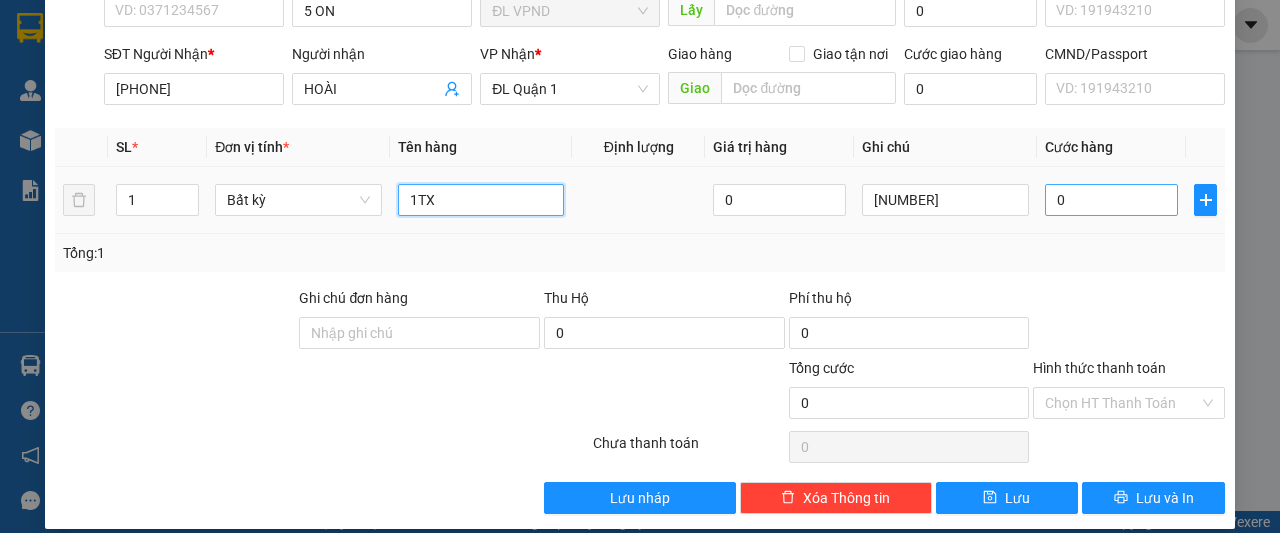 type on "1TX" 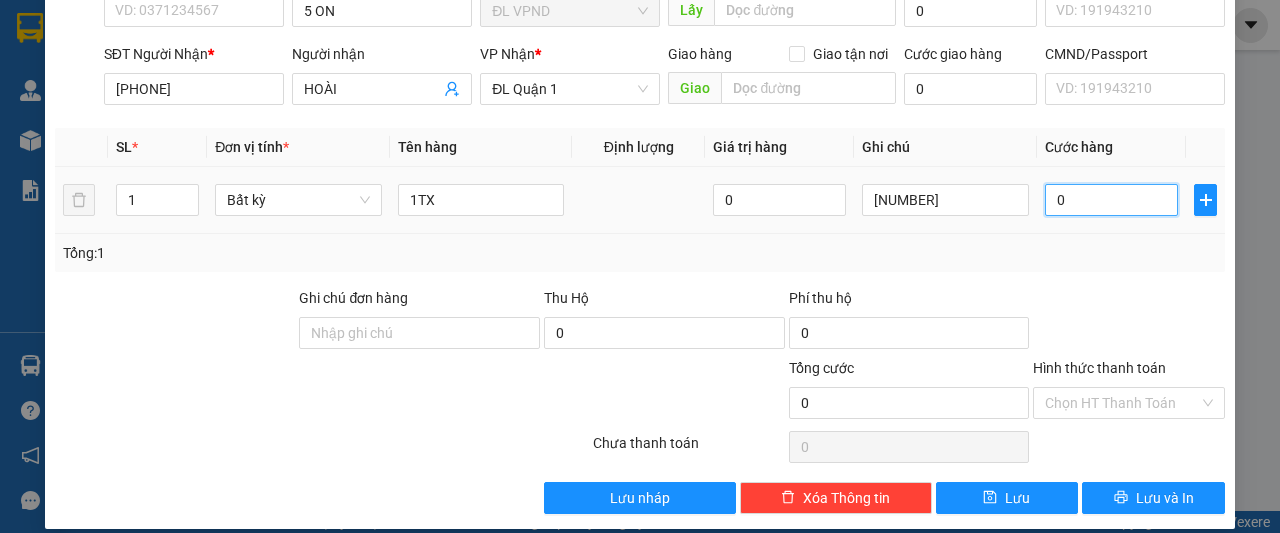 click on "0" at bounding box center (1111, 200) 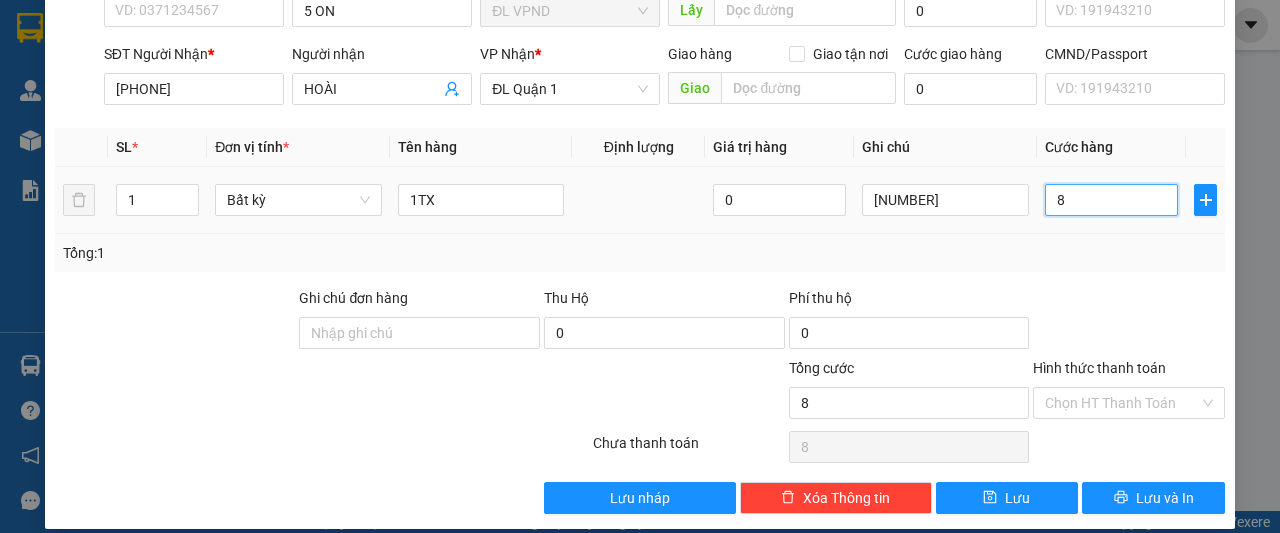 type on "80" 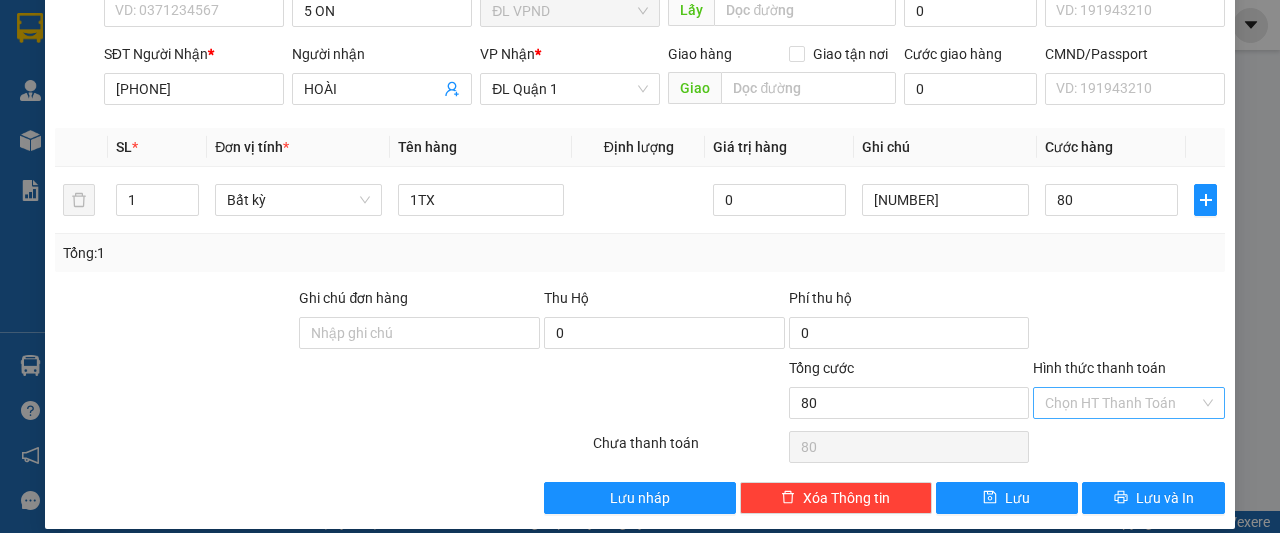 type on "80.000" 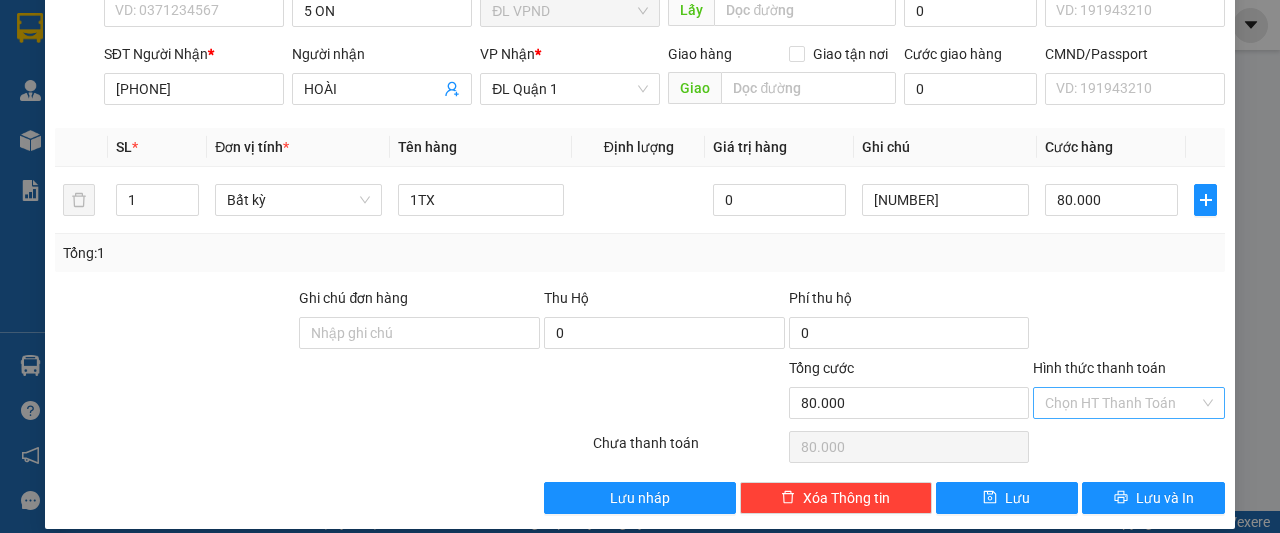 click on "Hình thức thanh toán" at bounding box center (1122, 403) 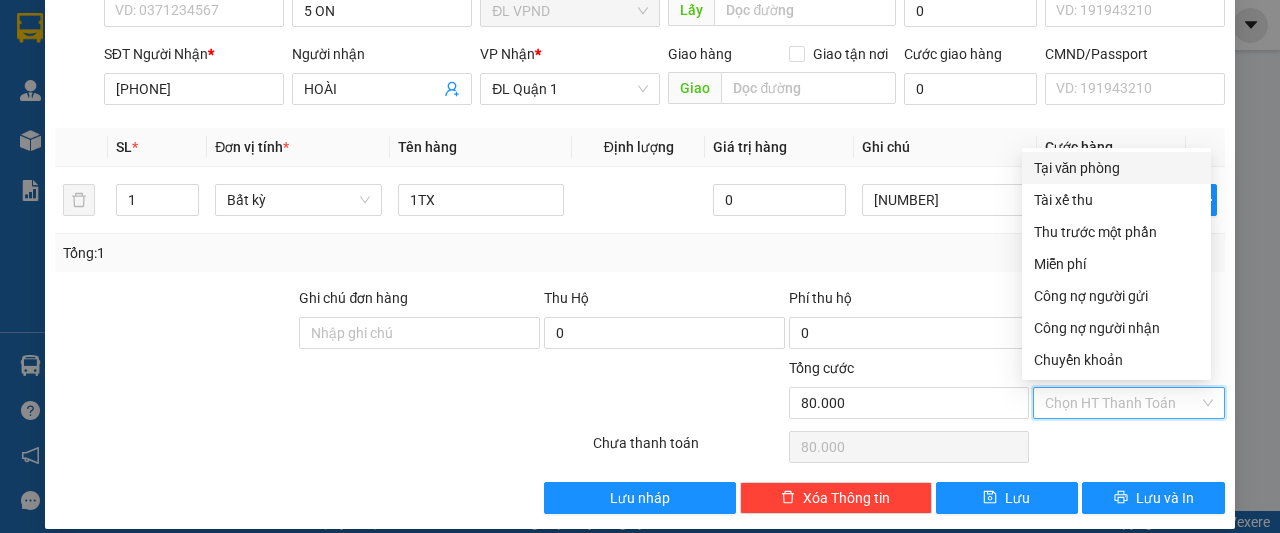 click on "Tại văn phòng" at bounding box center (1116, 168) 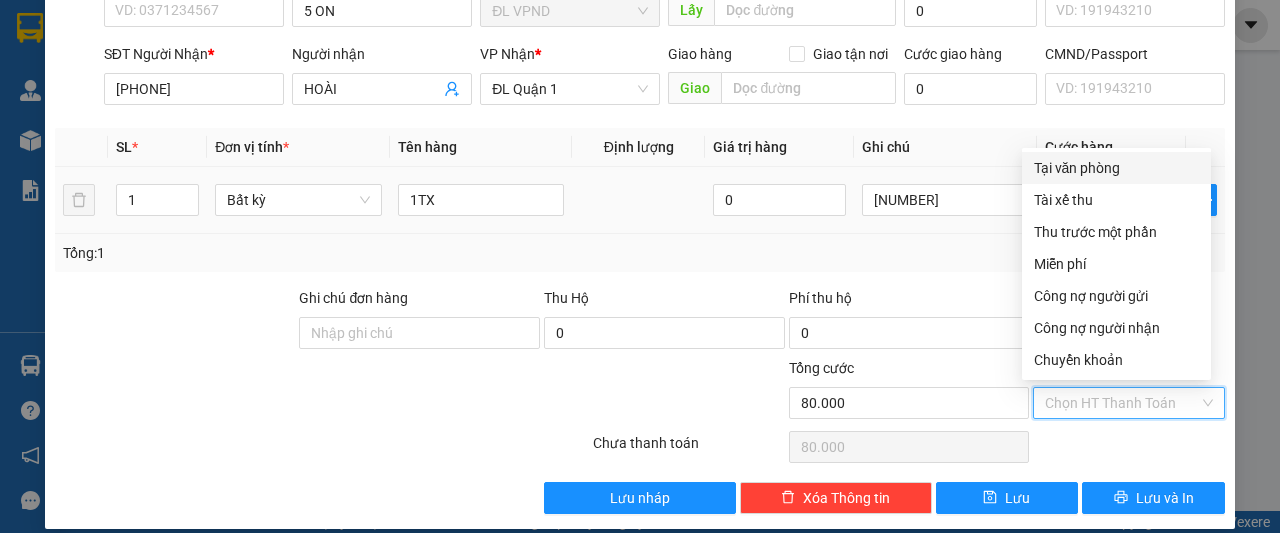type on "0" 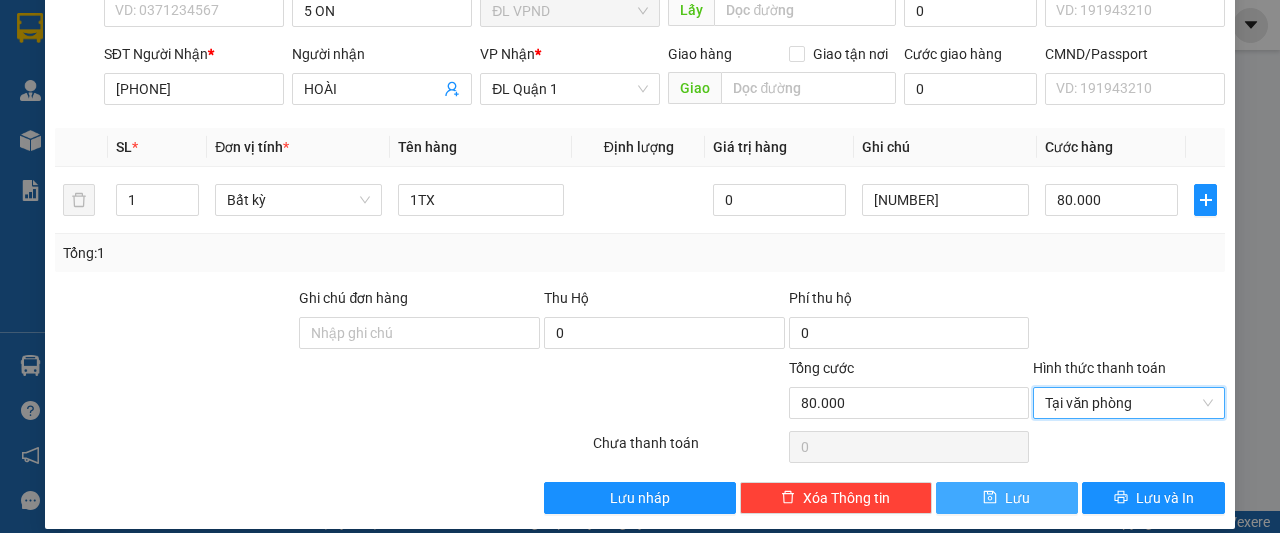 click on "Lưu" at bounding box center [1007, 498] 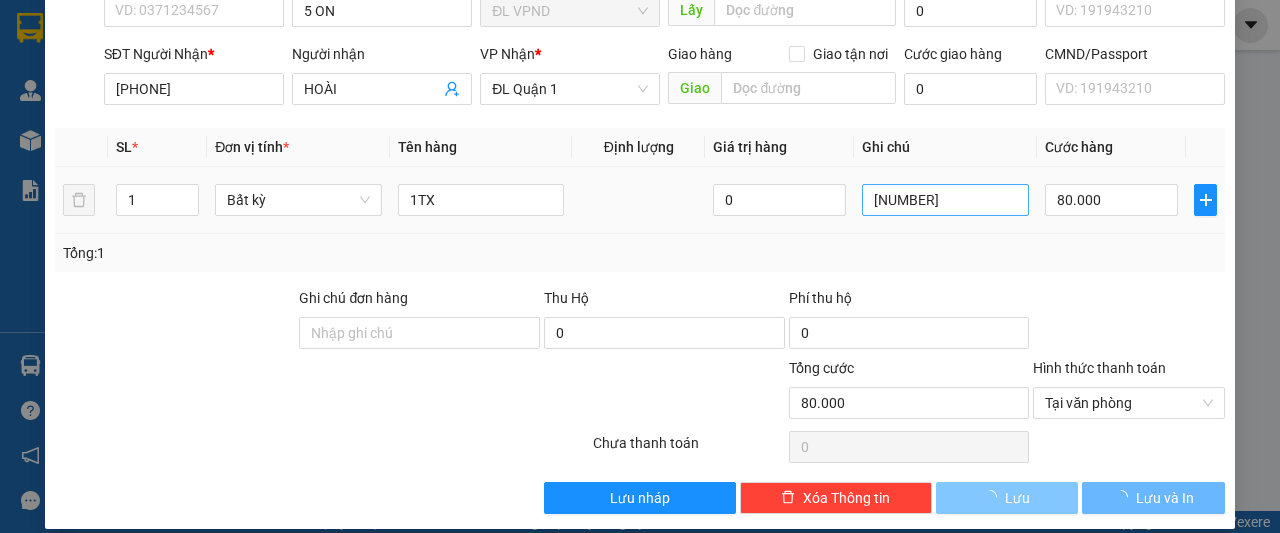 type 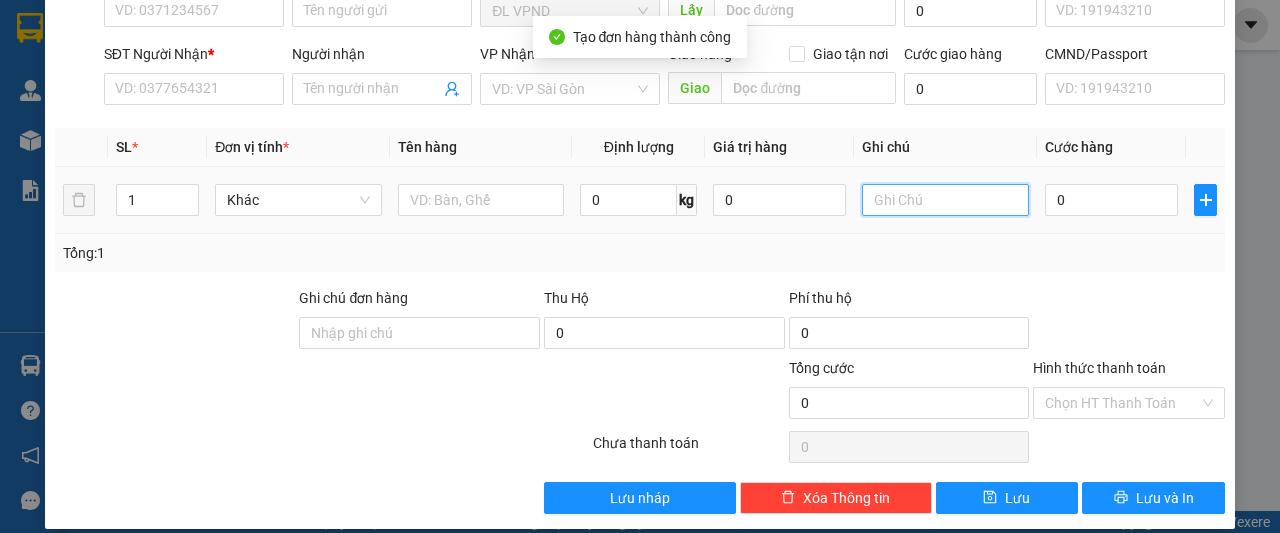 click at bounding box center (945, 200) 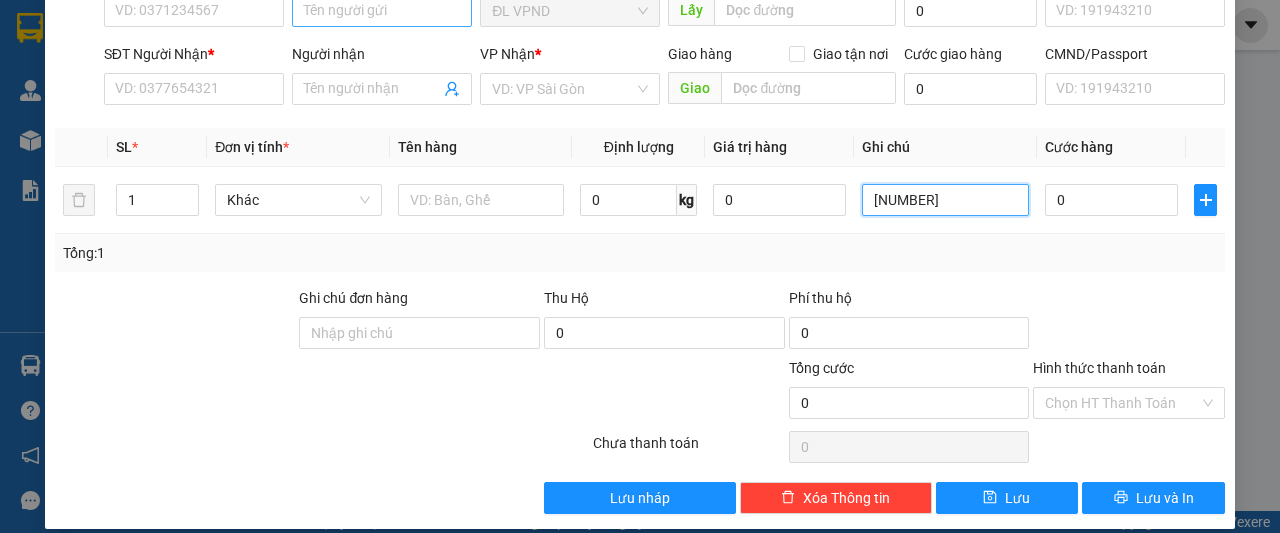 type on "[NUMBER]" 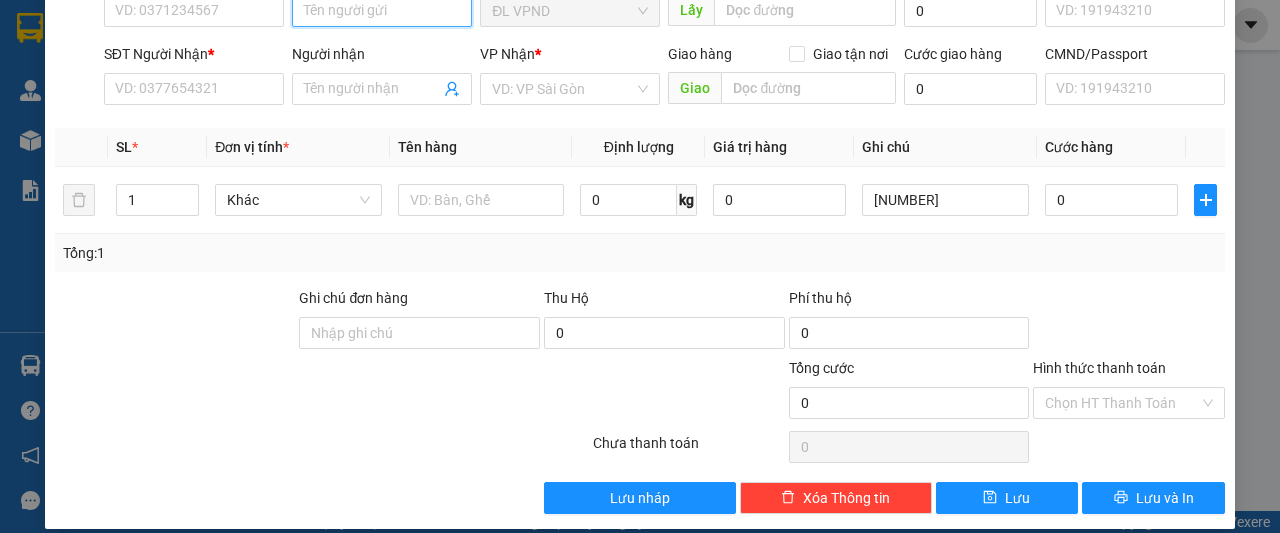 click on "Người gửi" at bounding box center [382, 11] 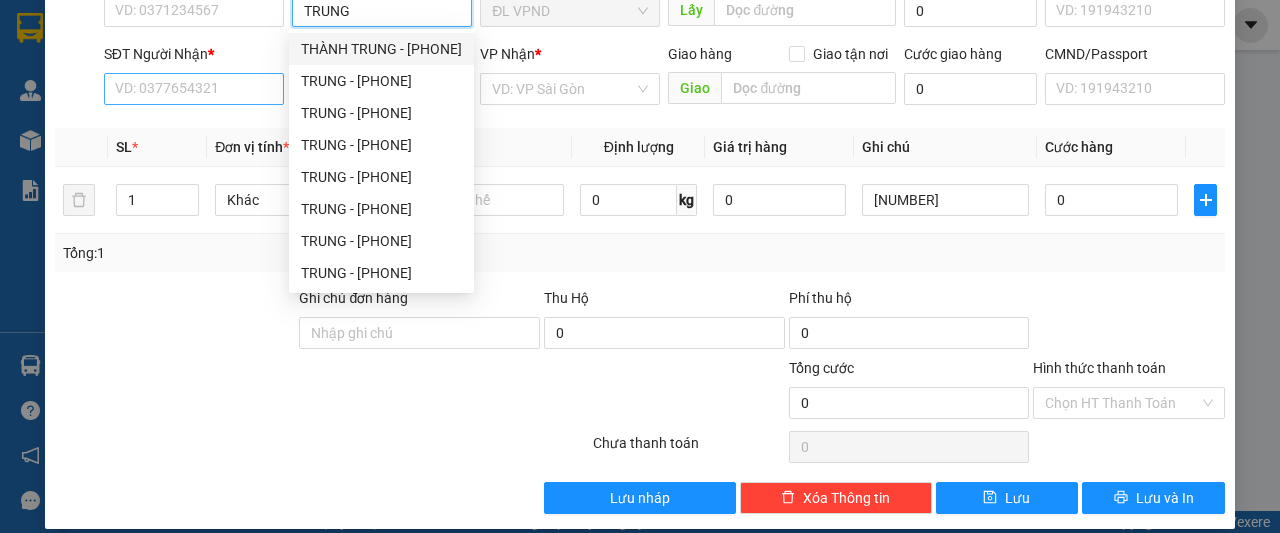 type on "TRUNG" 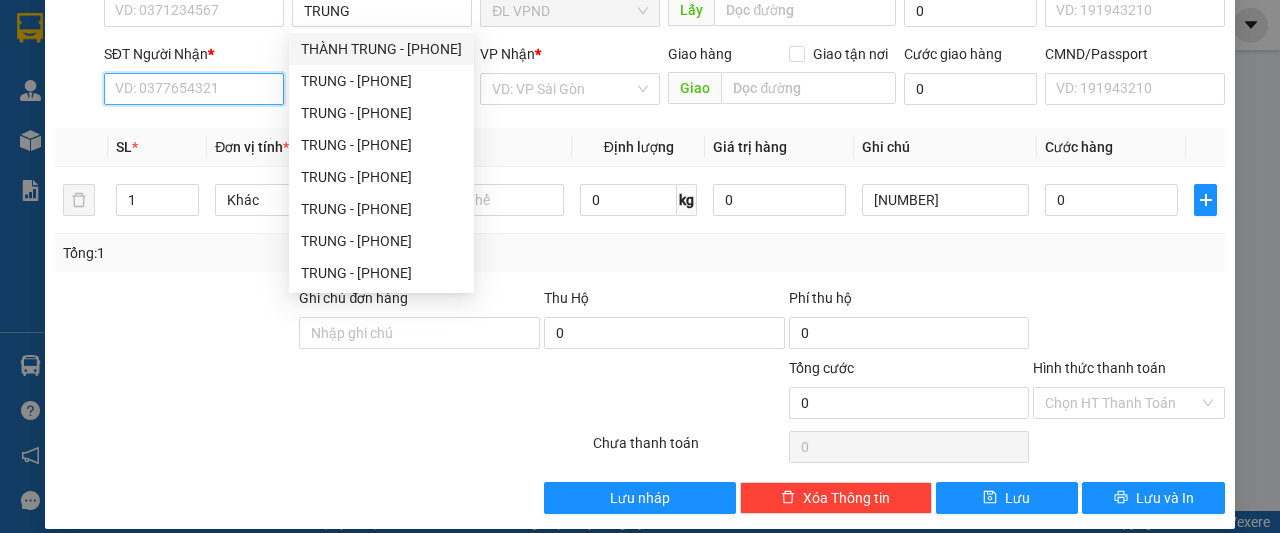 click on "SĐT Người Nhận  *" at bounding box center [194, 89] 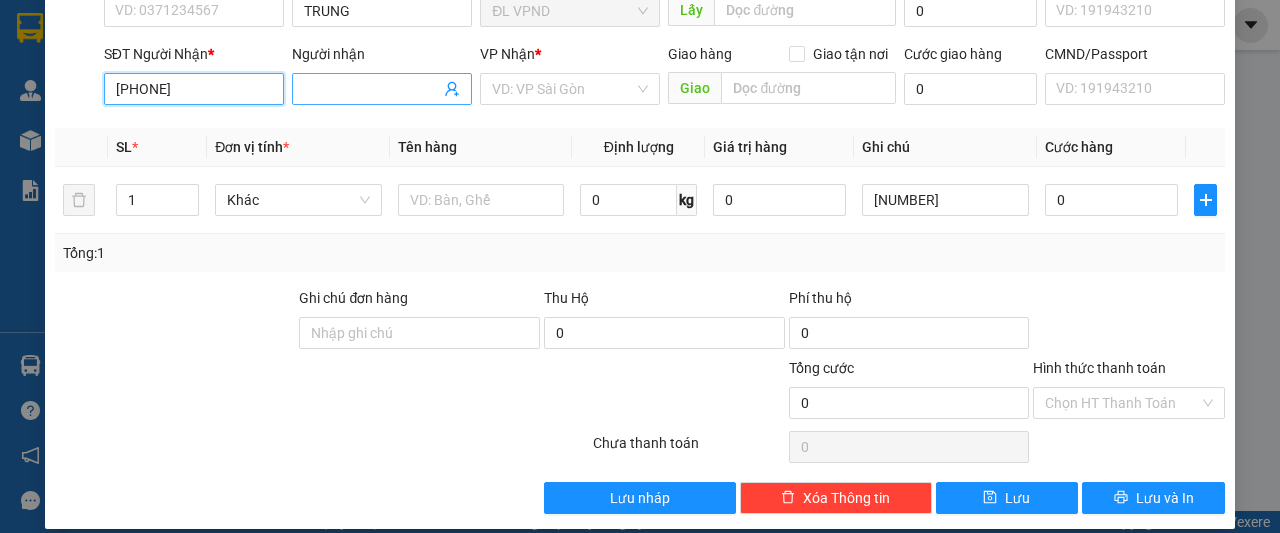 type on "[PHONE]" 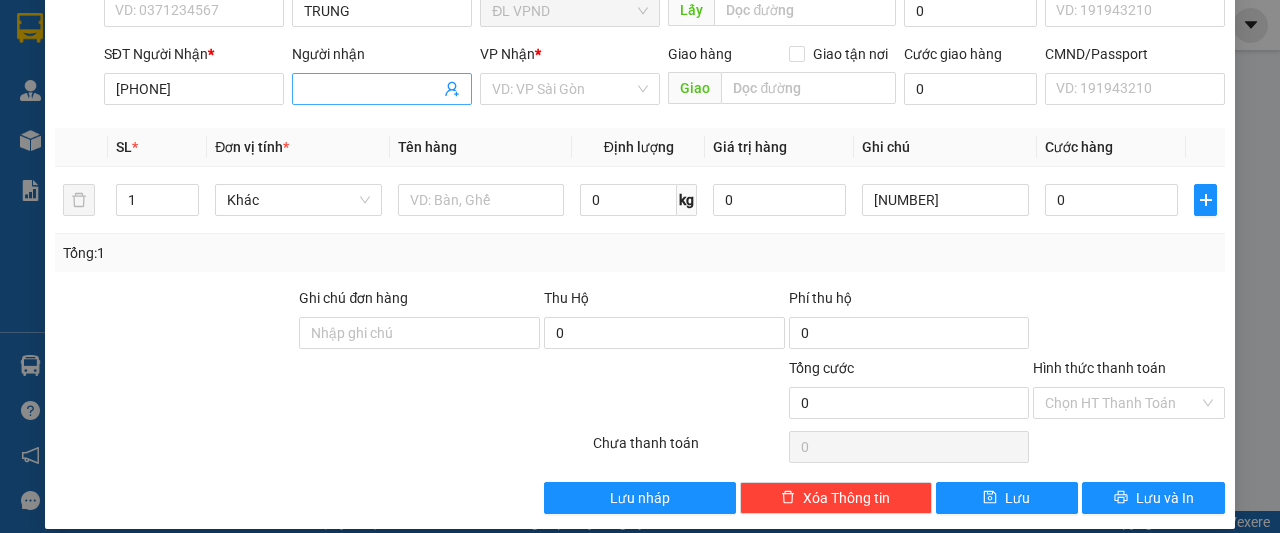 click on "Người nhận" at bounding box center (372, 89) 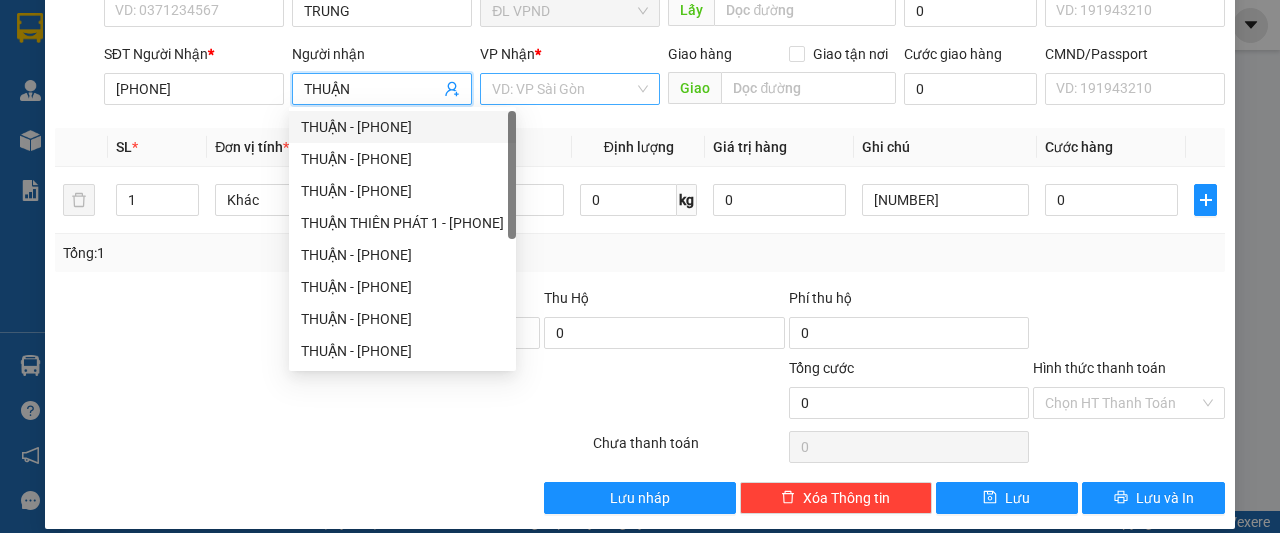 type on "THUẬN" 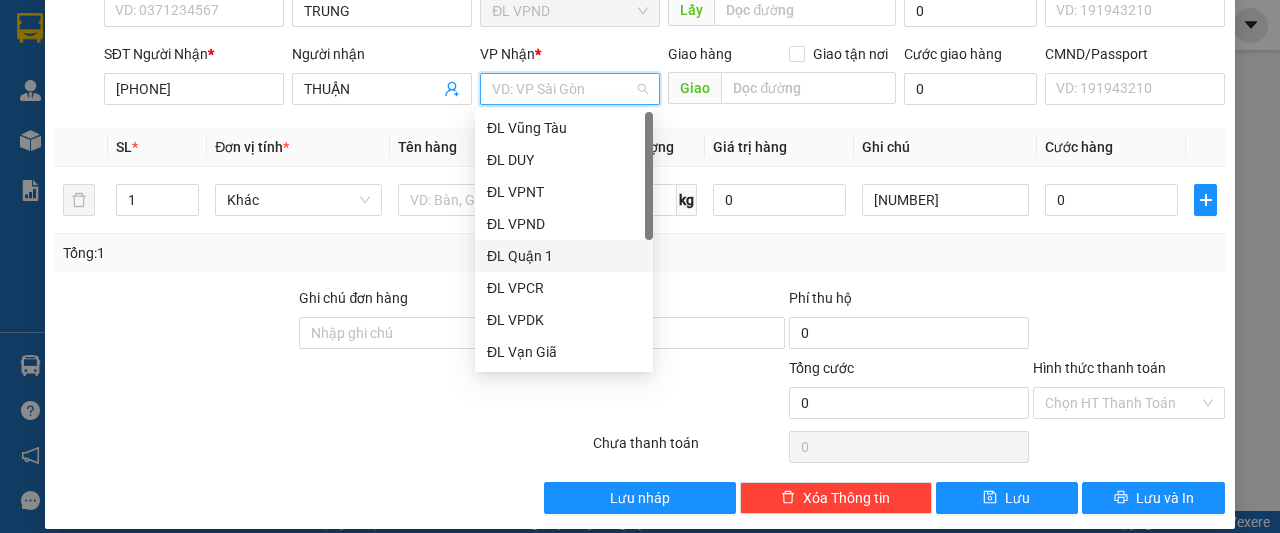 click on "ĐL Quận 1" at bounding box center (564, 256) 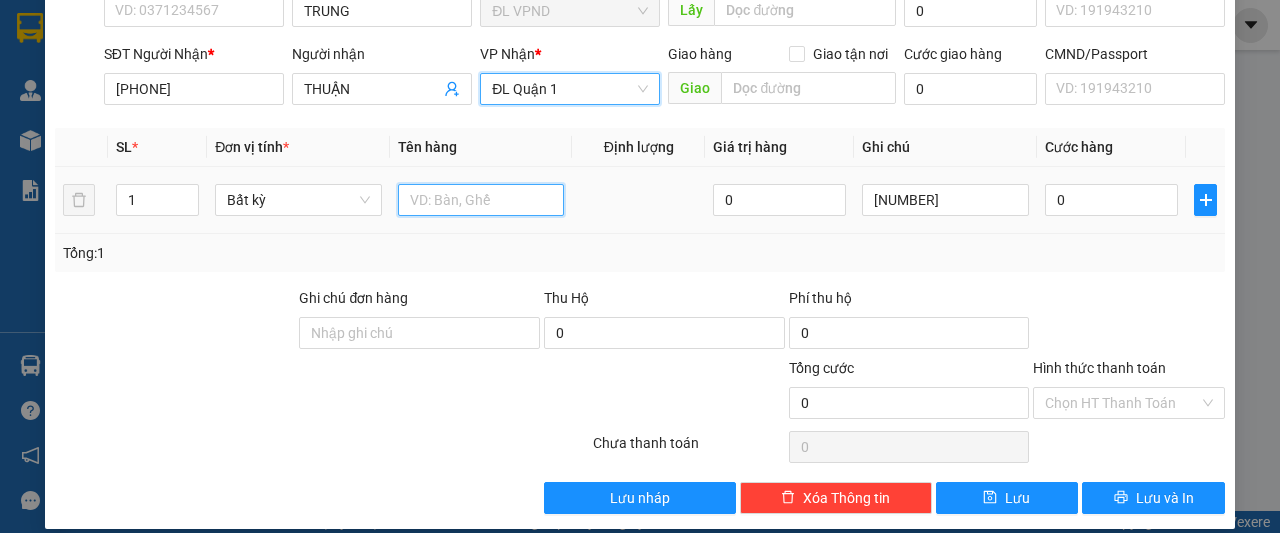 click at bounding box center (481, 200) 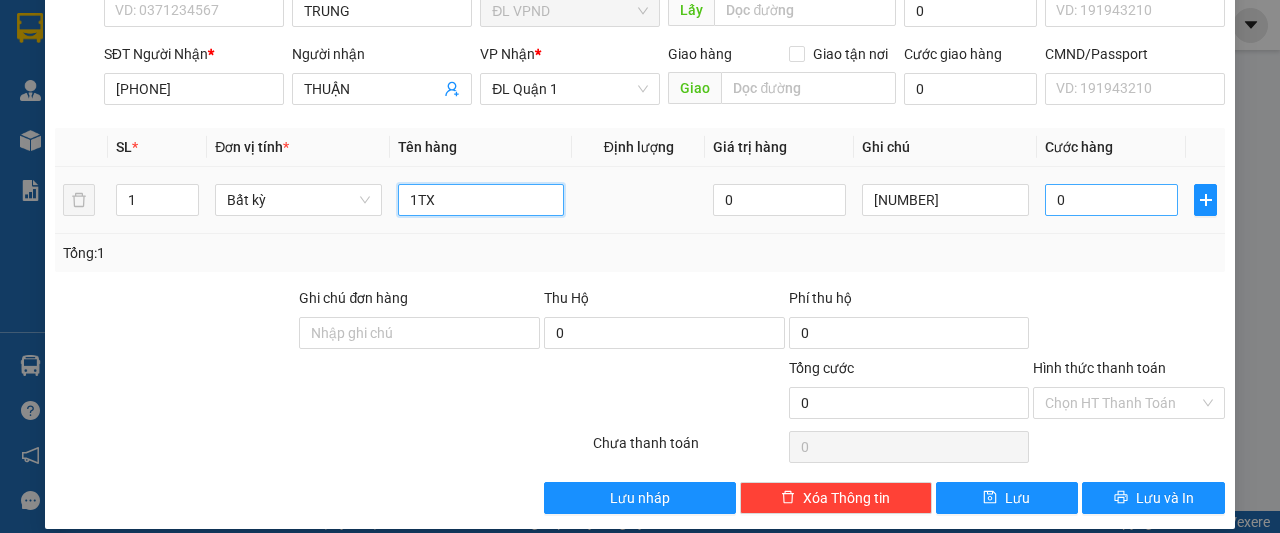 type on "1TX" 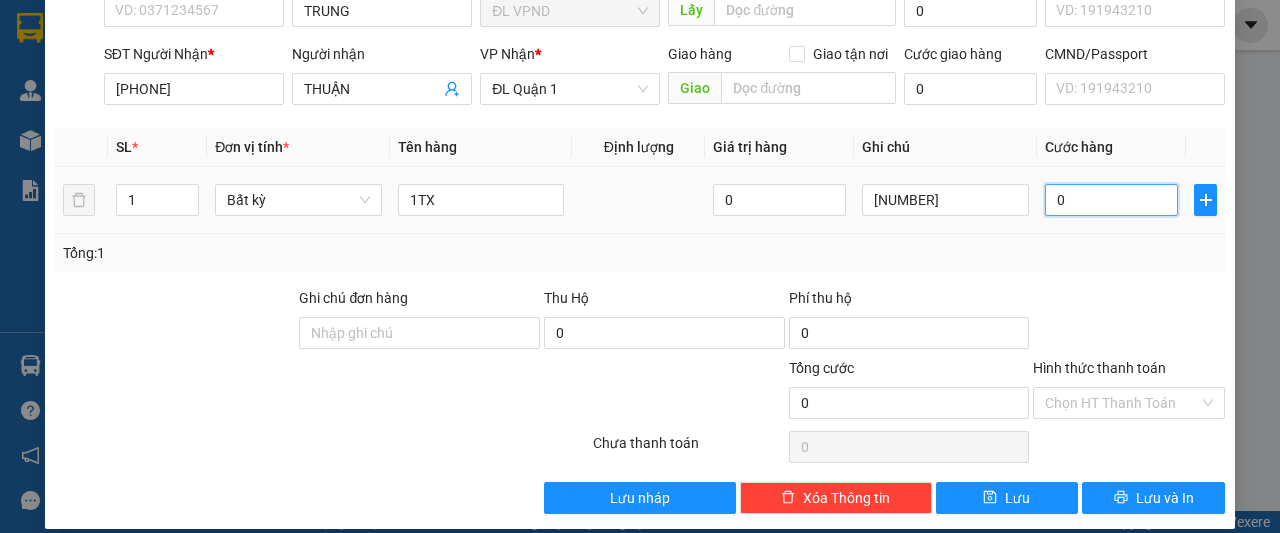 click on "0" at bounding box center (1111, 200) 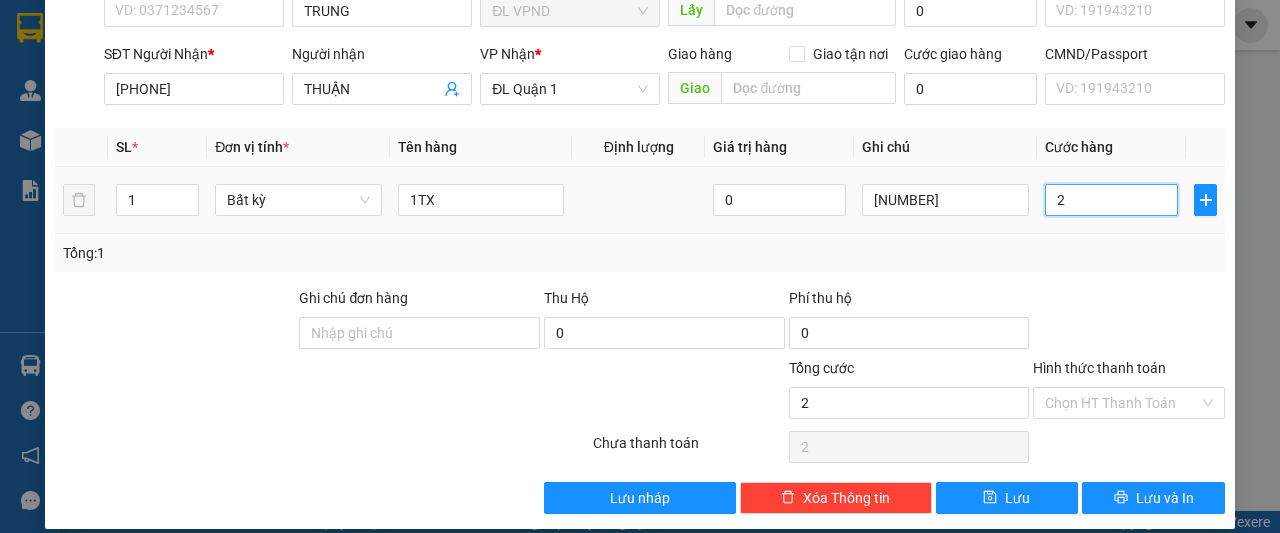 type on "20" 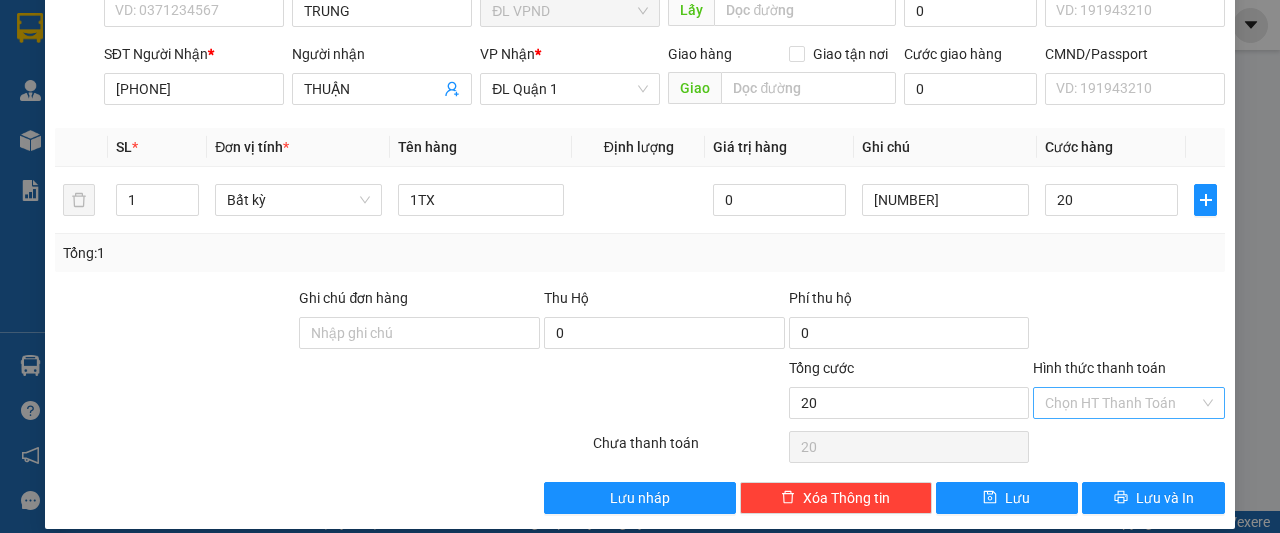 type on "20.000" 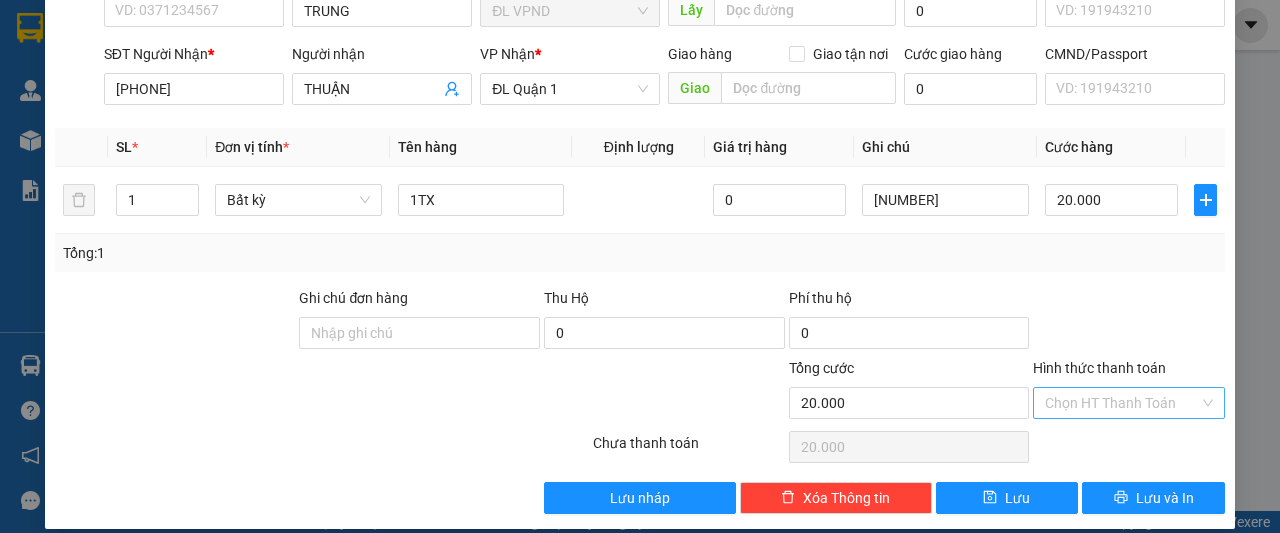 click on "Hình thức thanh toán" at bounding box center [1122, 403] 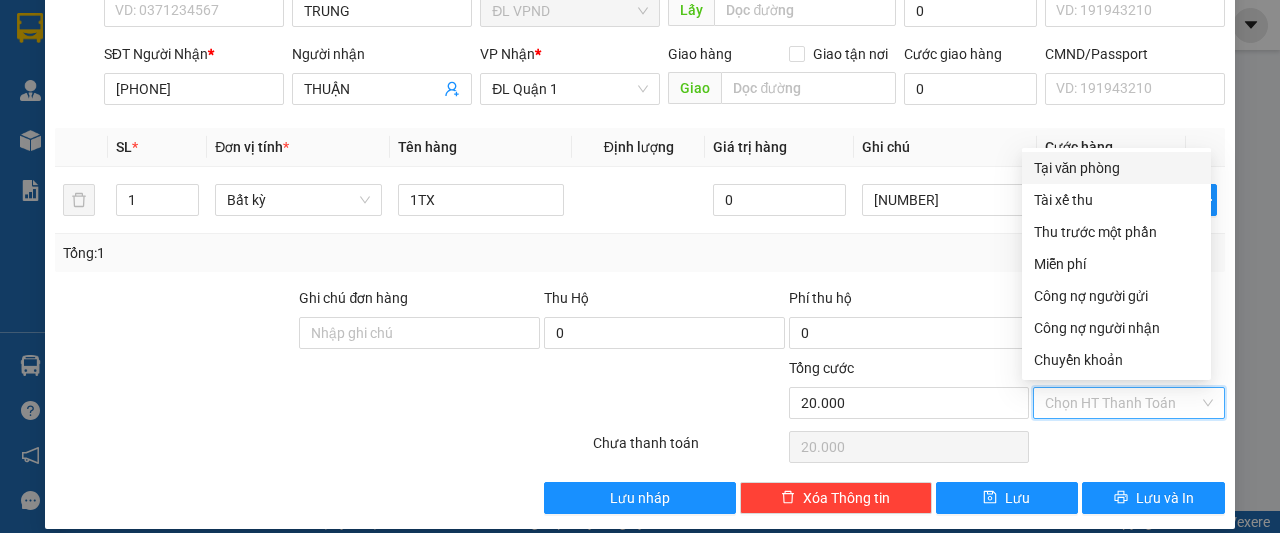 click on "Tại văn phòng" at bounding box center [1116, 168] 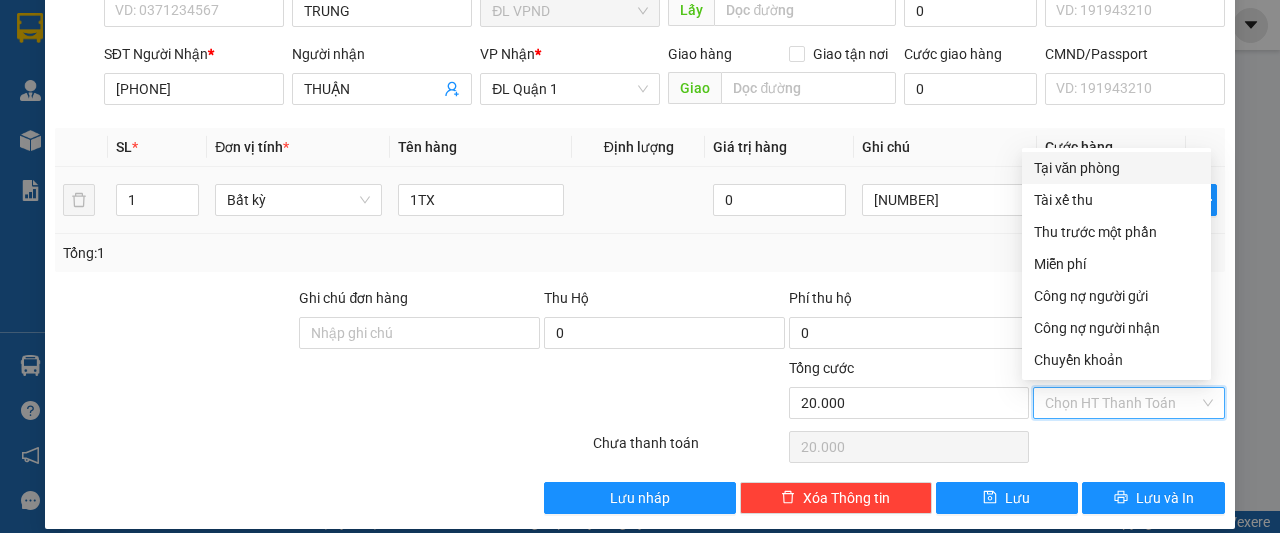 type on "0" 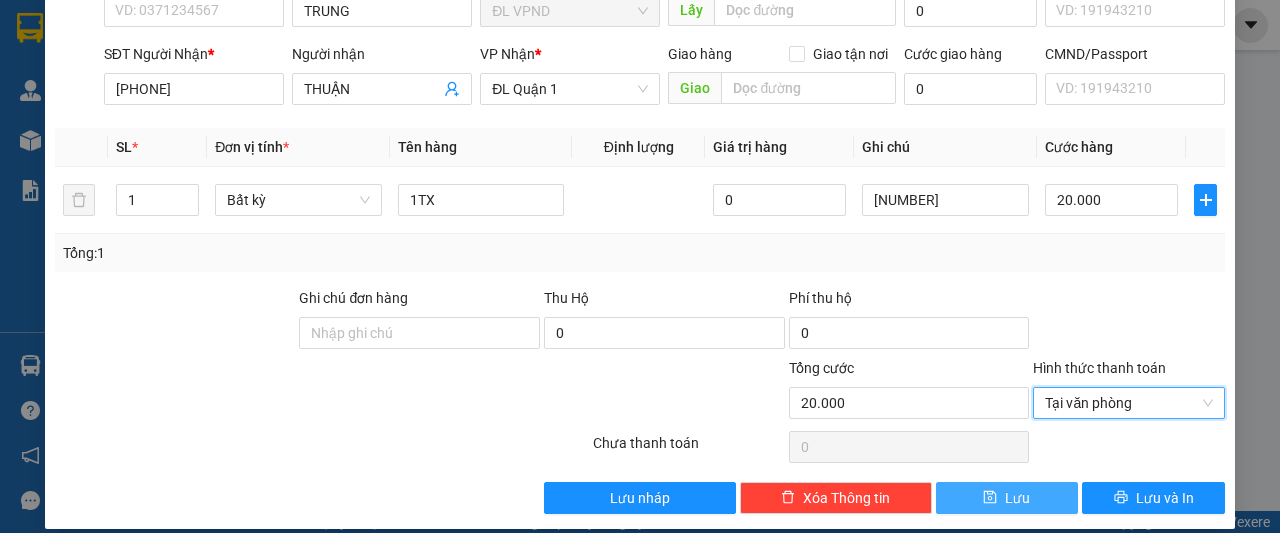 click on "Lưu" at bounding box center (1007, 498) 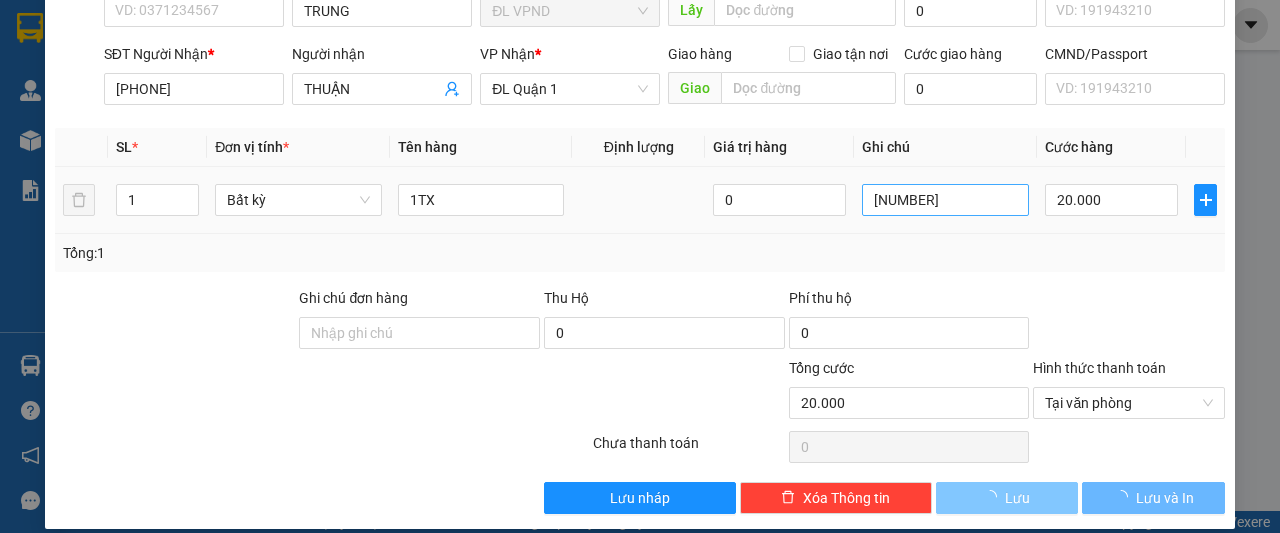 type 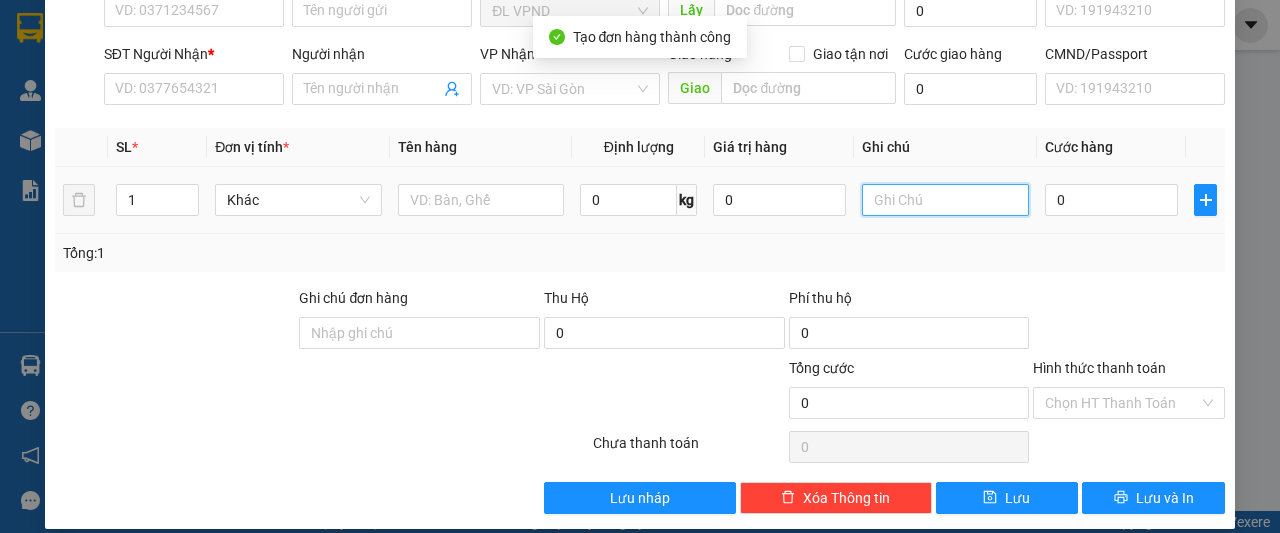click at bounding box center (945, 200) 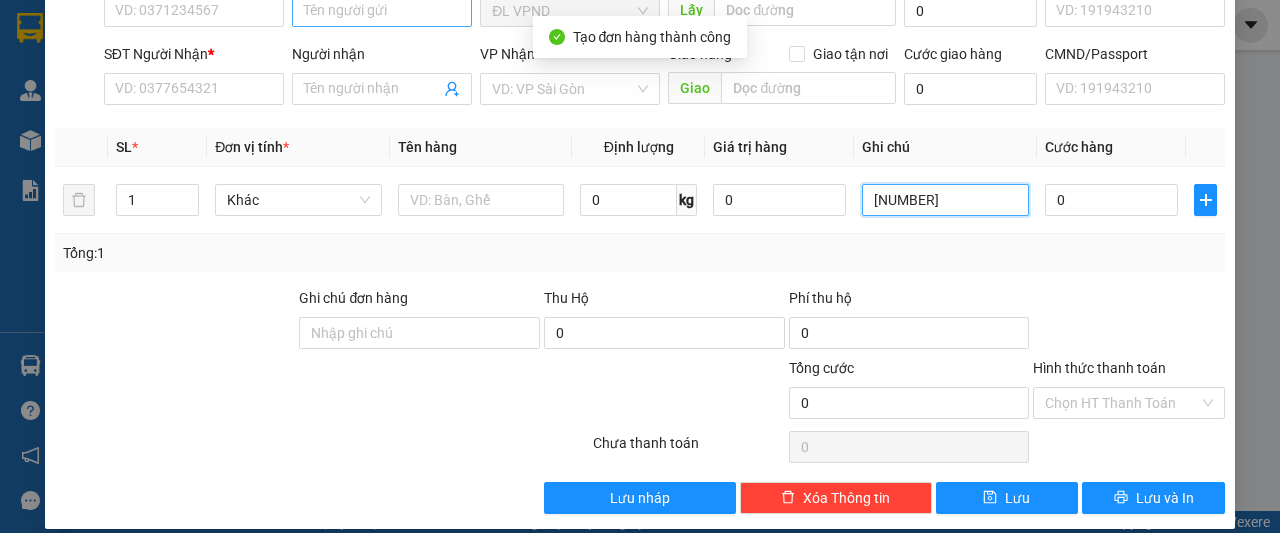 type on "[NUMBER]" 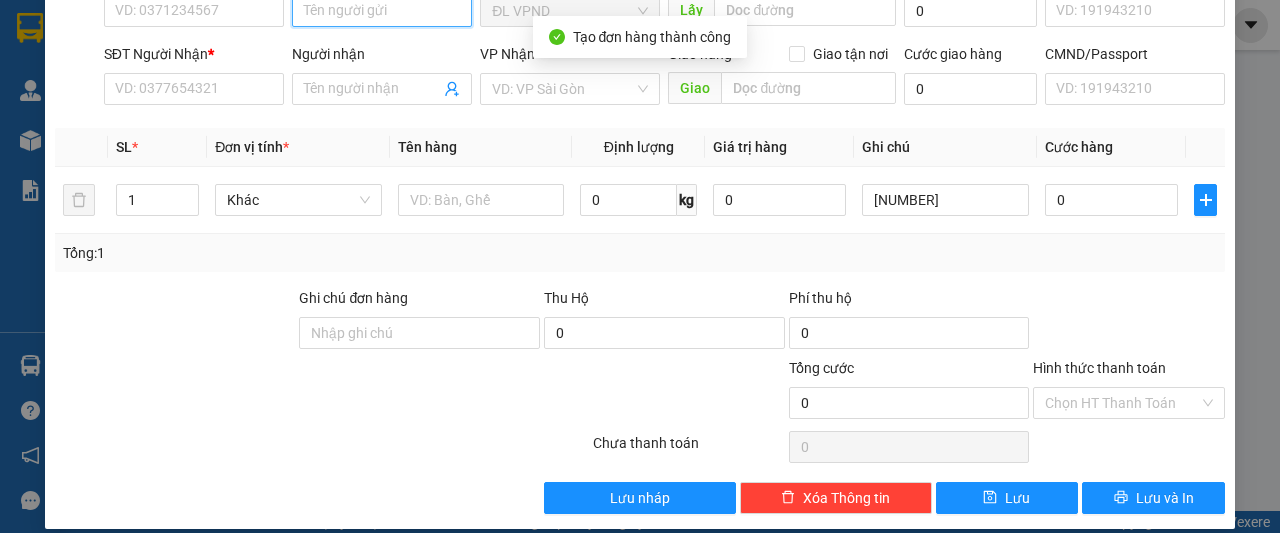 click on "Người gửi" at bounding box center (382, 11) 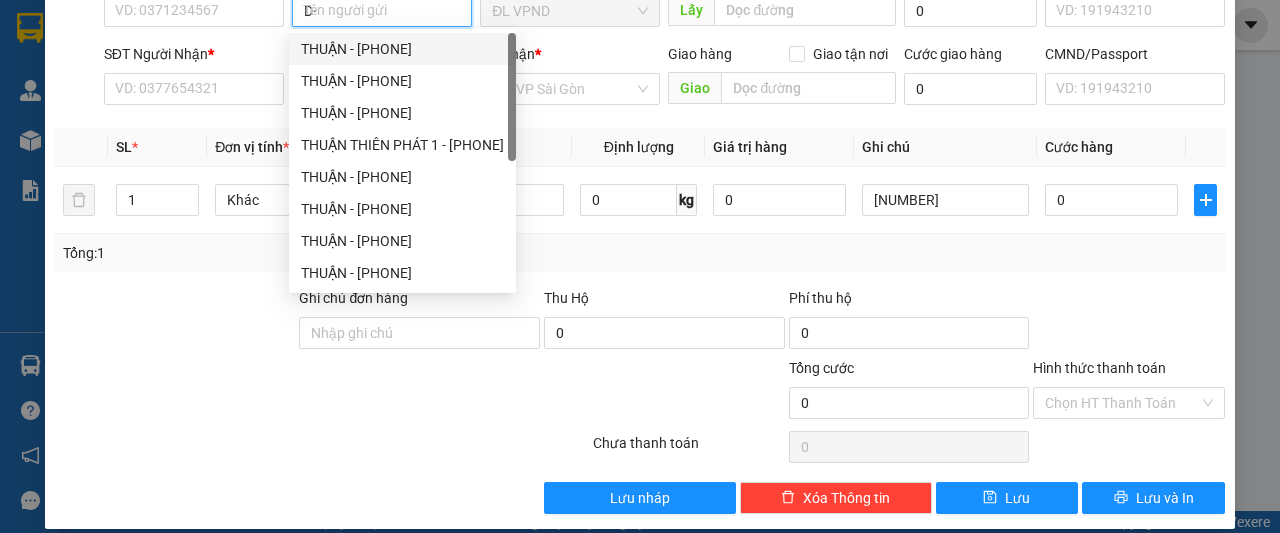 type on "D" 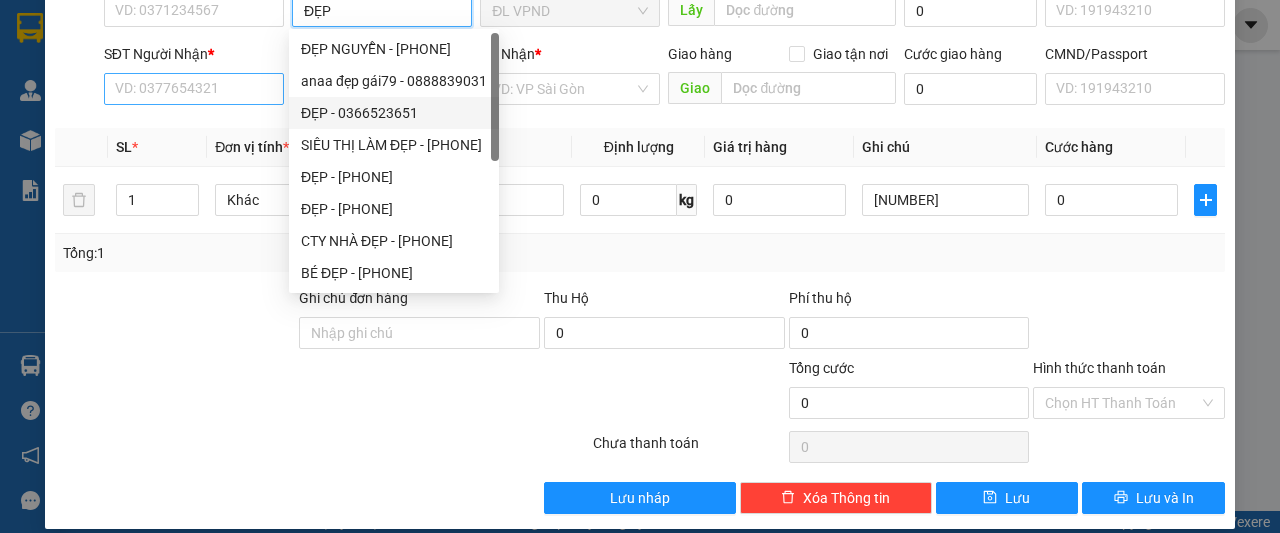 type on "ĐẸP" 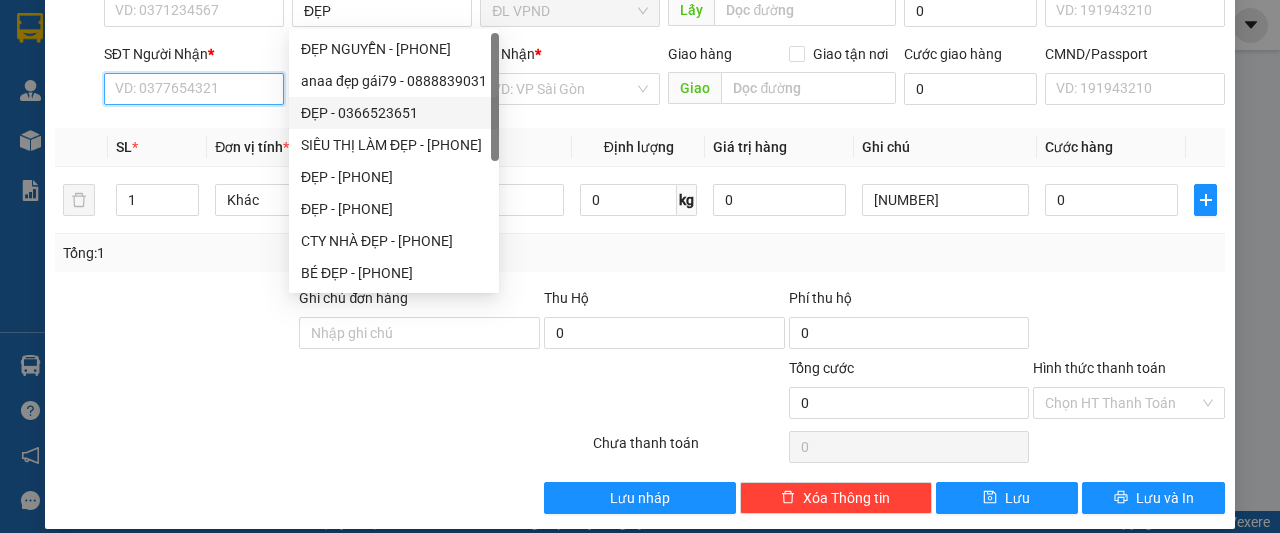 click on "SĐT Người Nhận  *" at bounding box center [194, 89] 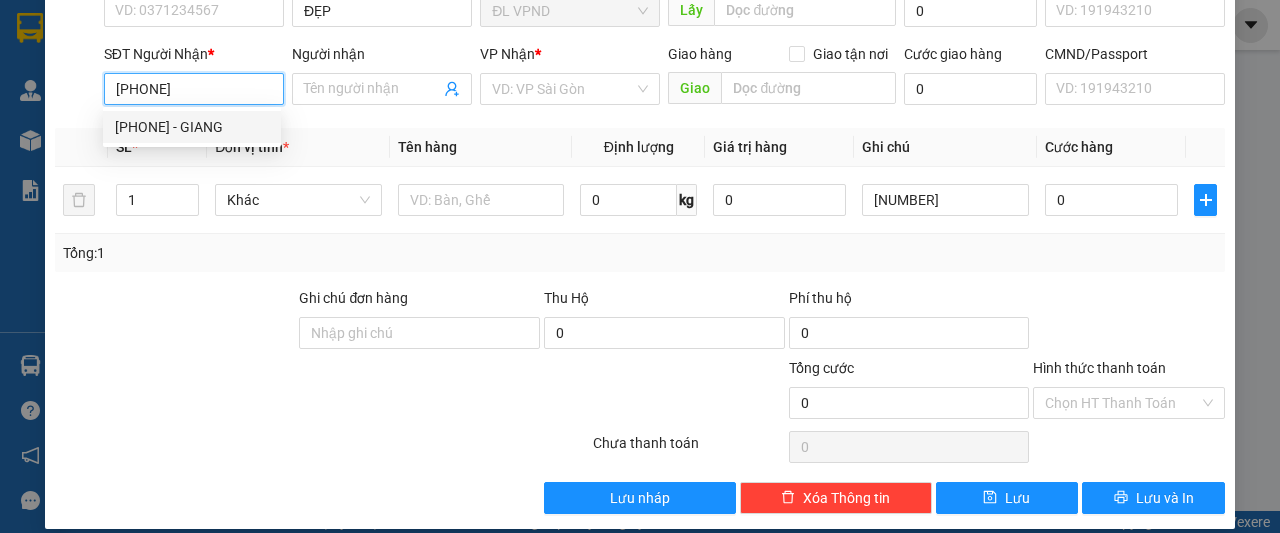 click on "[PHONE] - GIANG" at bounding box center (192, 127) 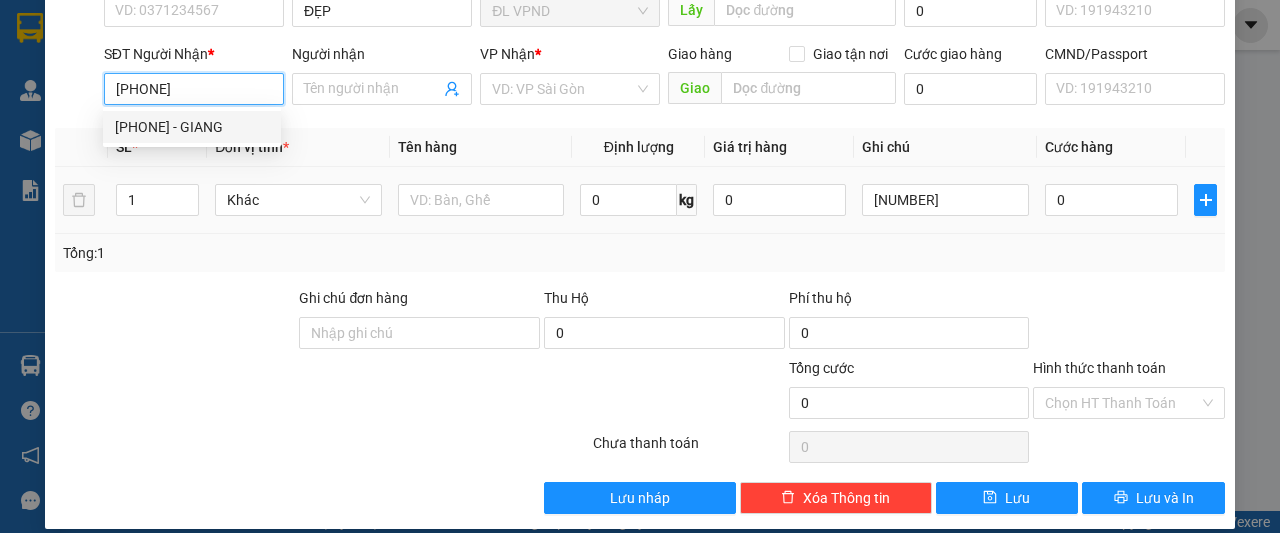 type on "[PHONE]" 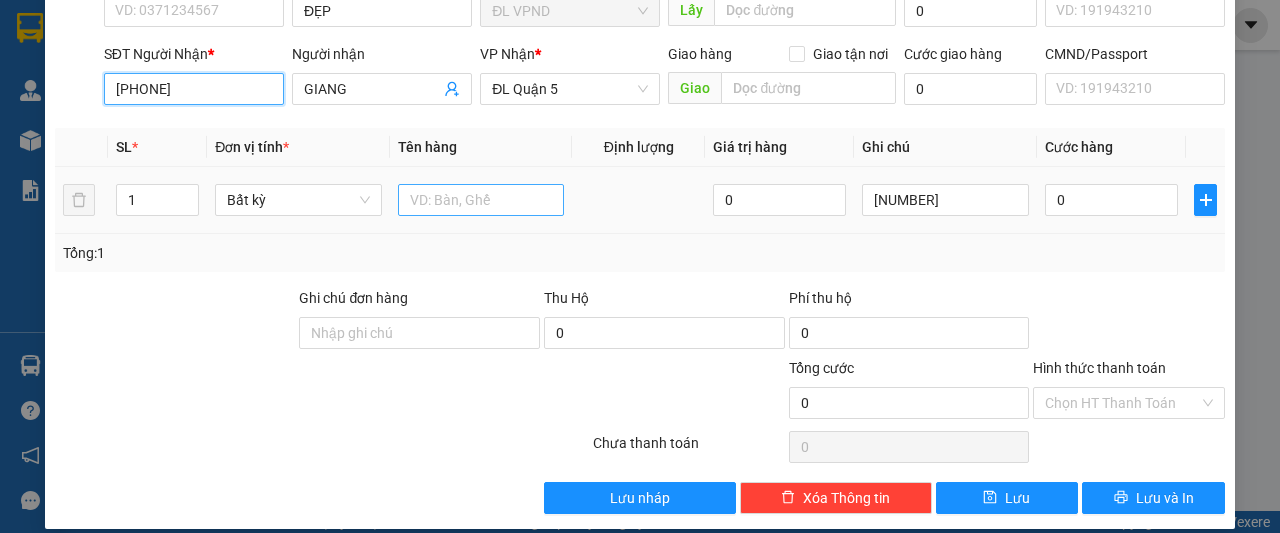 type on "[PHONE]" 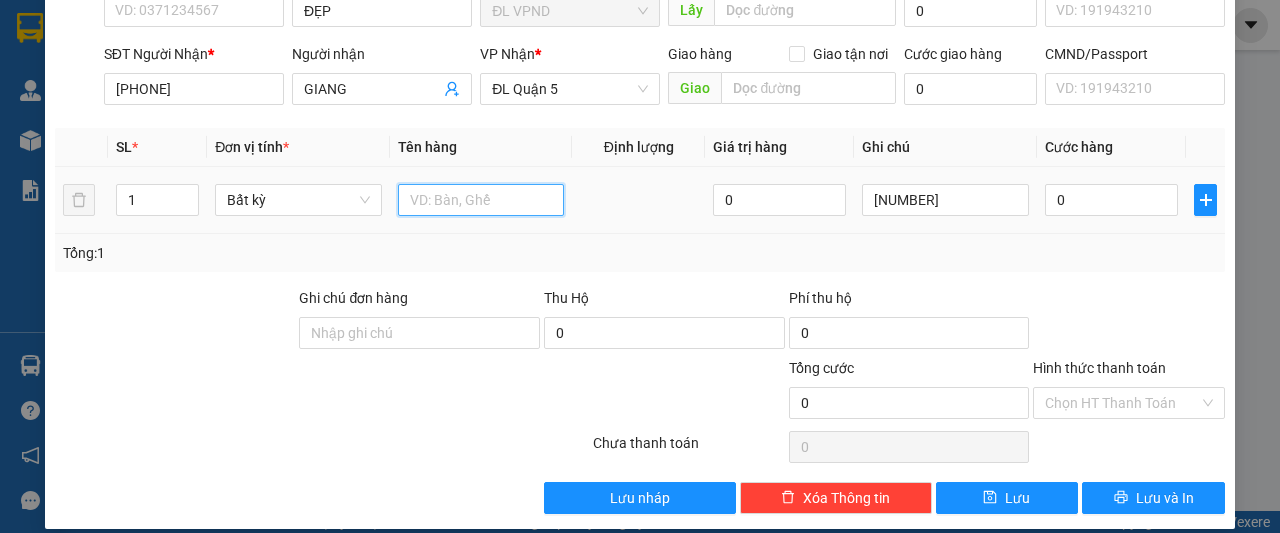 click at bounding box center (481, 200) 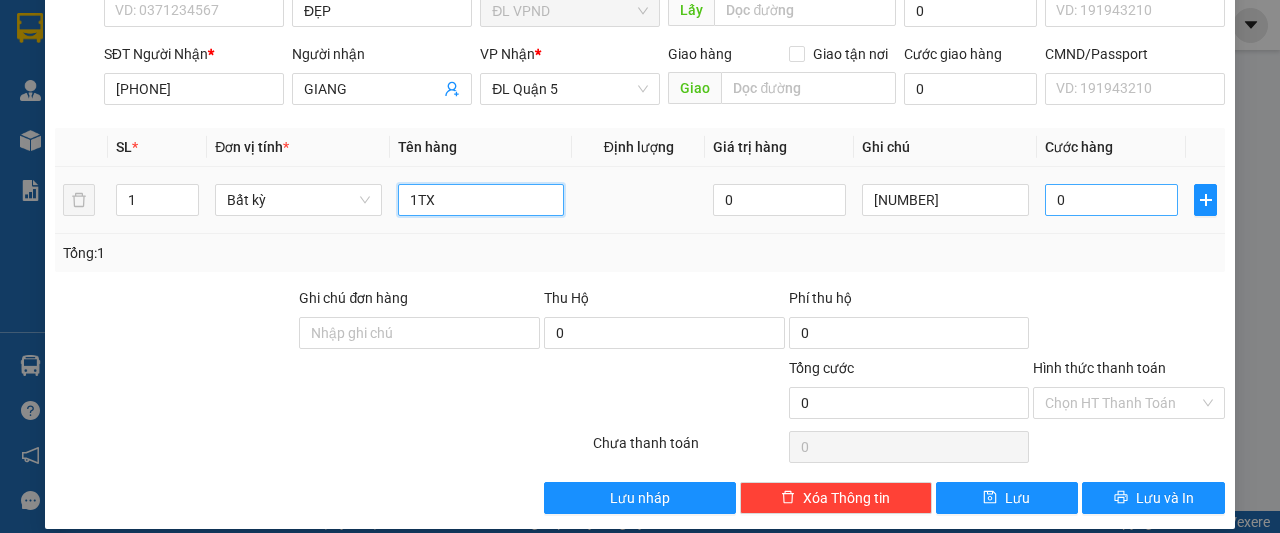 type on "1TX" 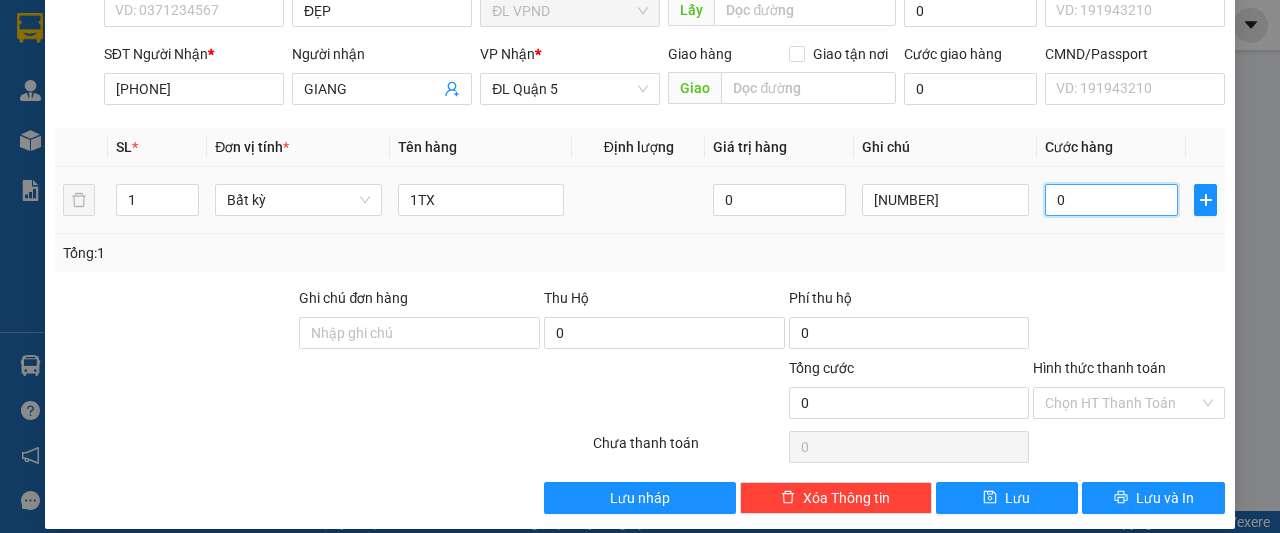 click on "0" at bounding box center [1111, 200] 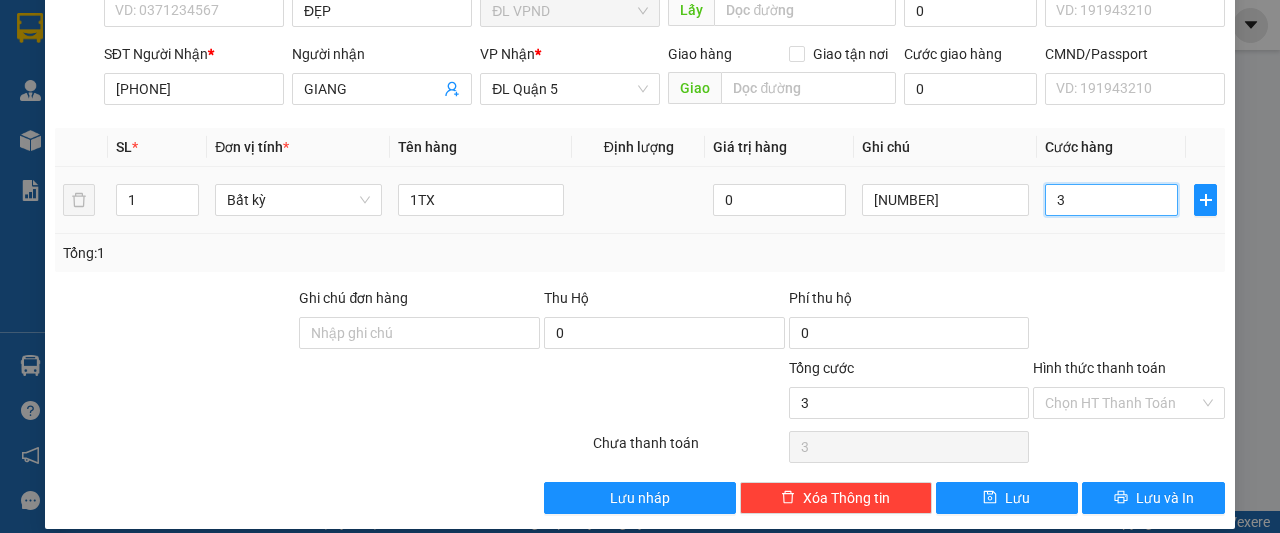 type on "30" 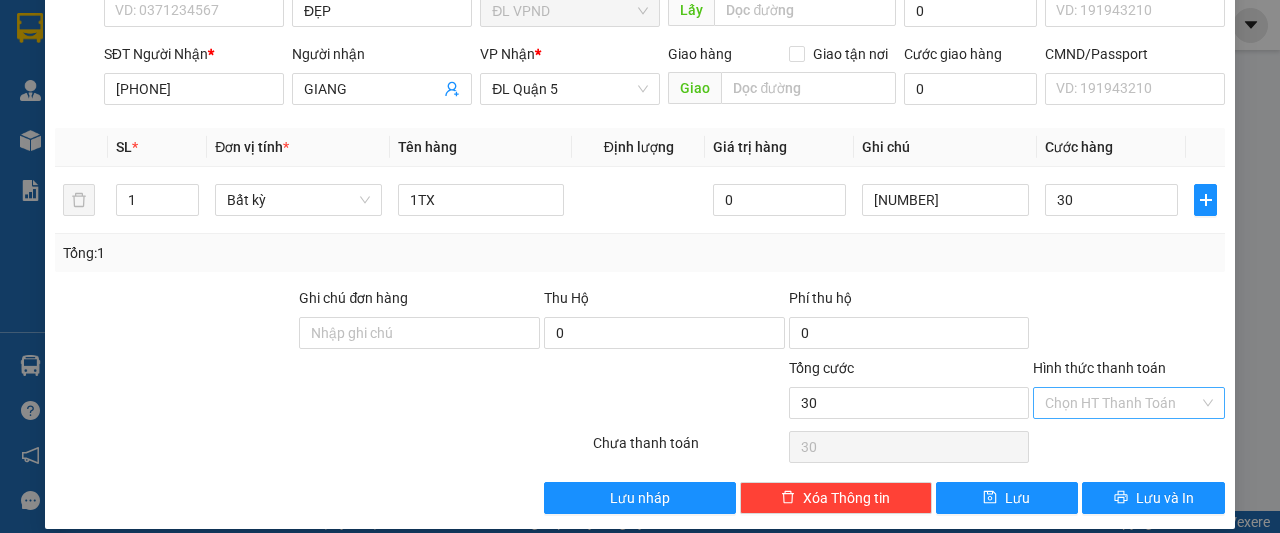 type on "30.000" 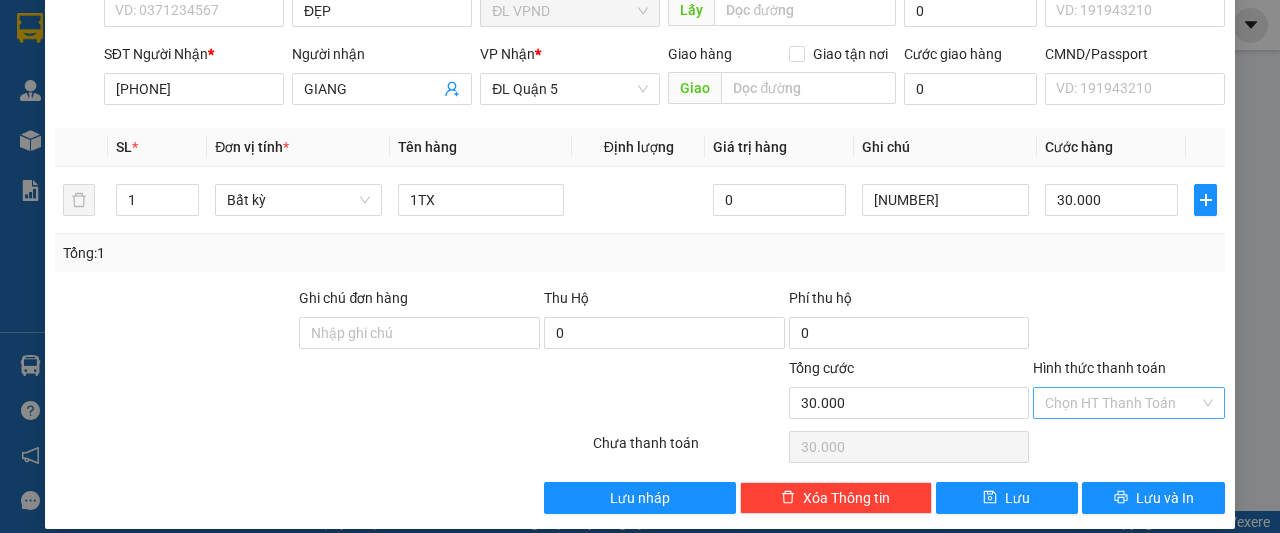 click on "Hình thức thanh toán" at bounding box center [1122, 403] 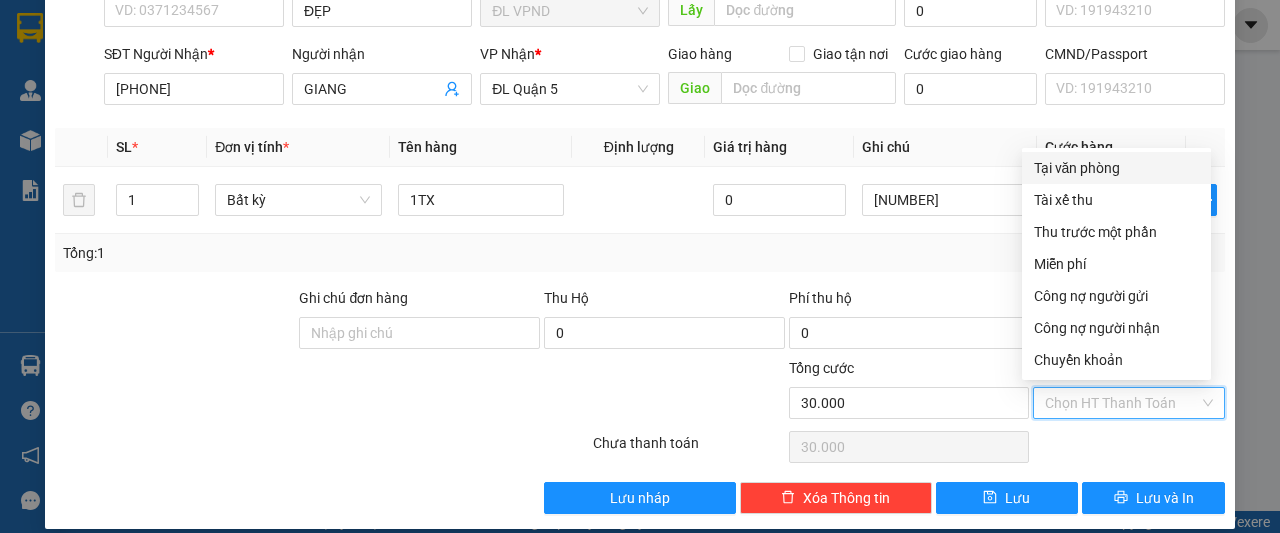 click on "Tại văn phòng" at bounding box center (1116, 168) 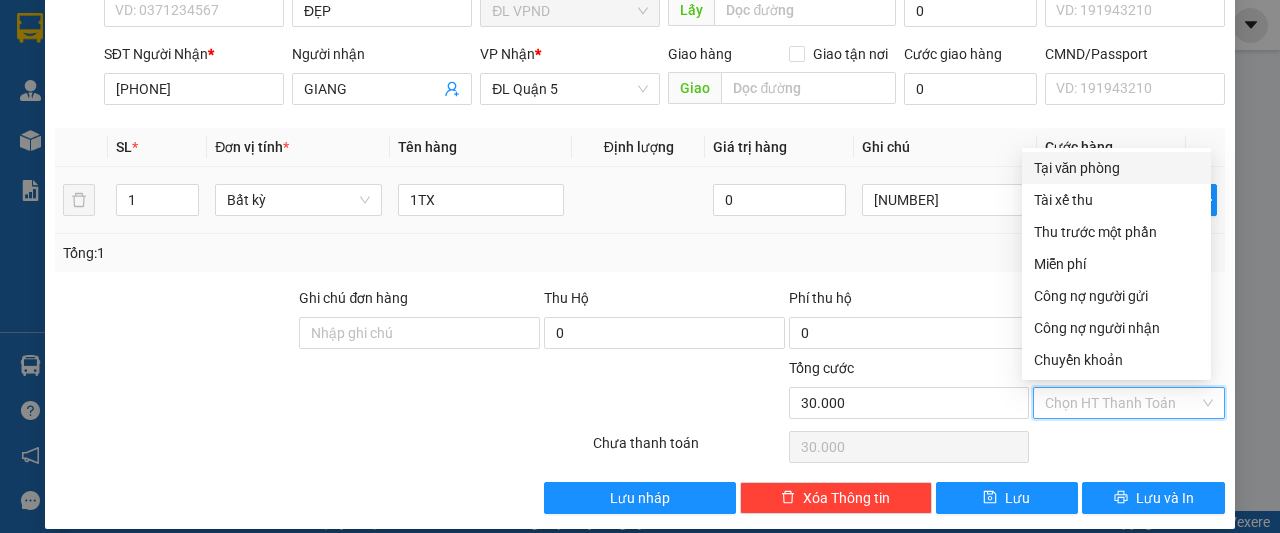type on "0" 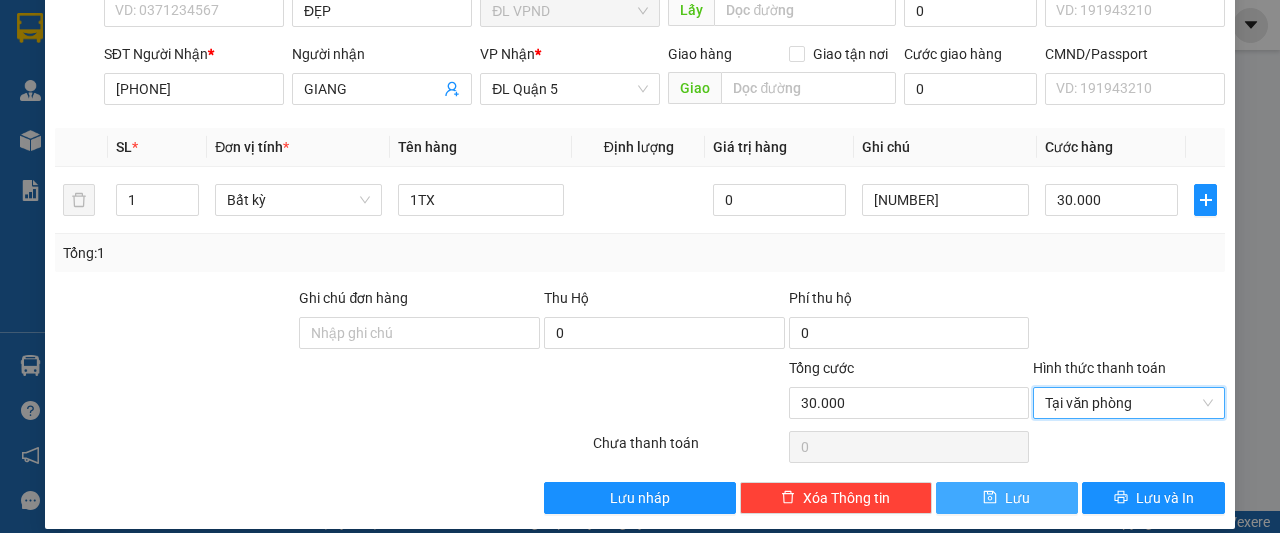 click on "Lưu" at bounding box center (1007, 498) 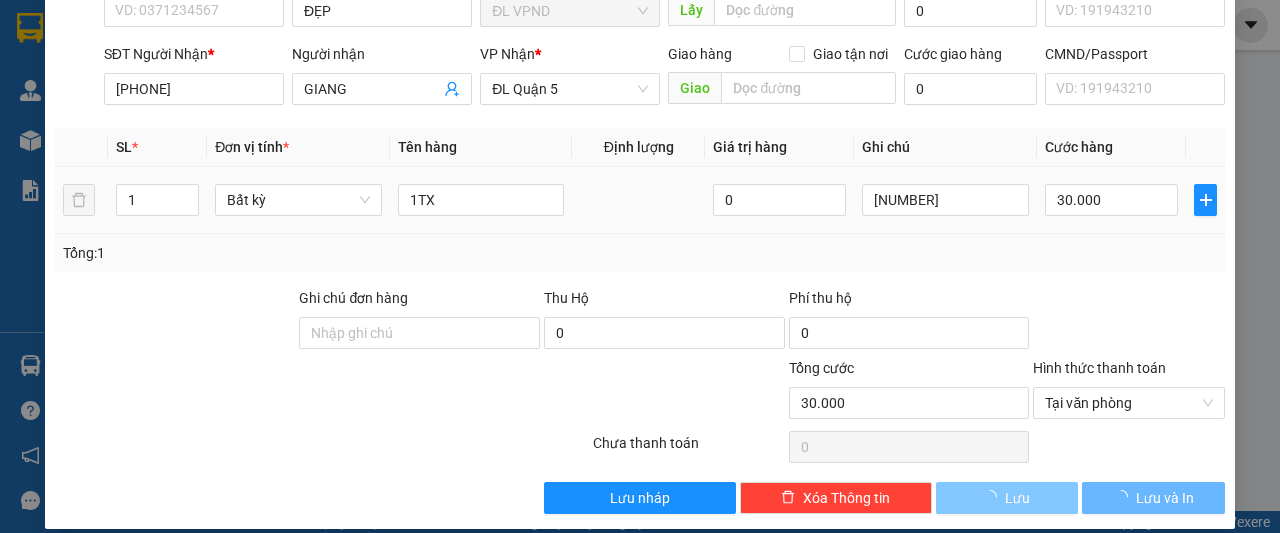 type 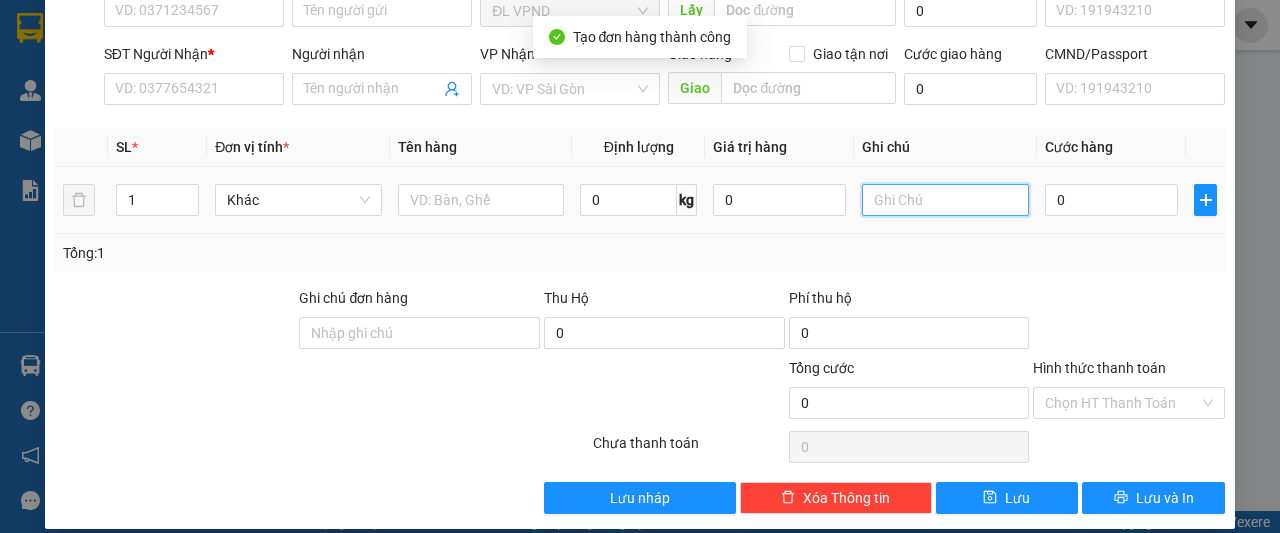 click at bounding box center [945, 200] 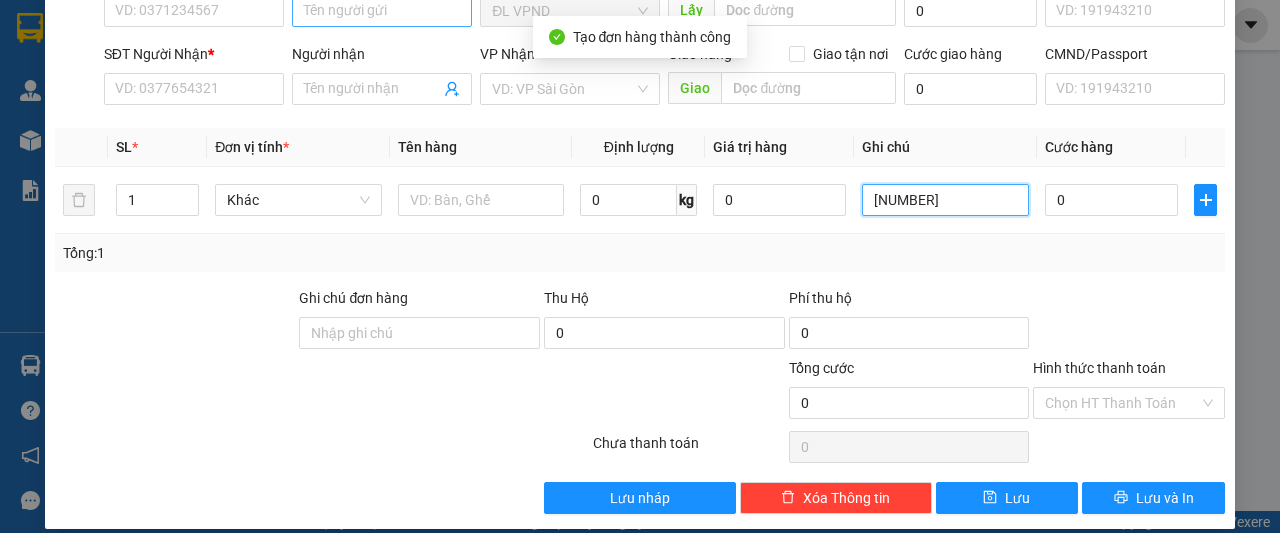 type on "[NUMBER]" 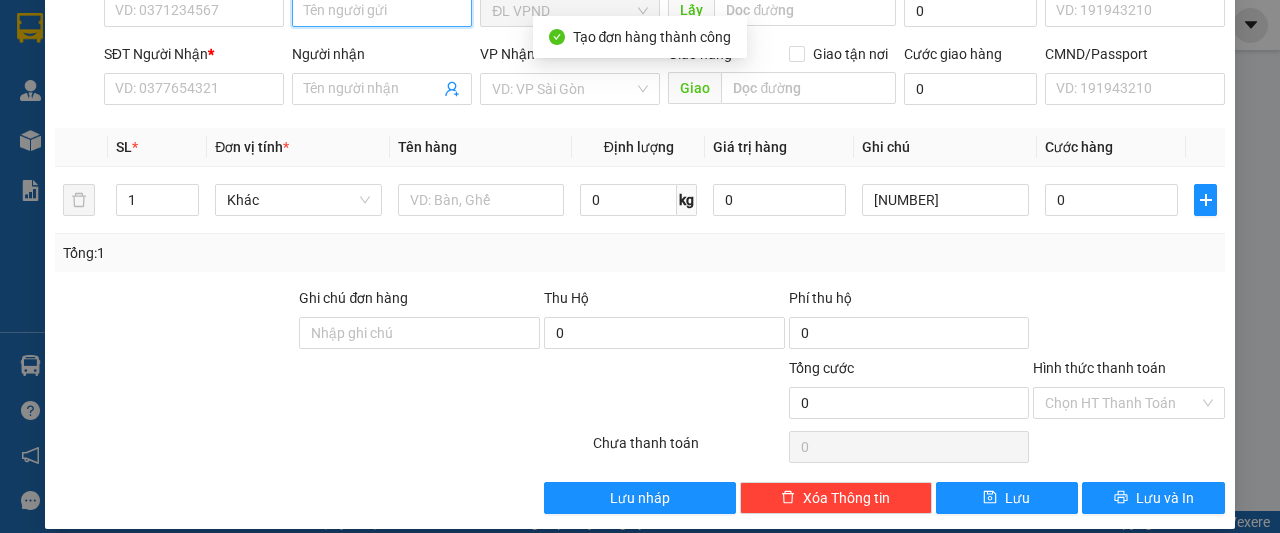 click on "Người gửi" at bounding box center (382, 11) 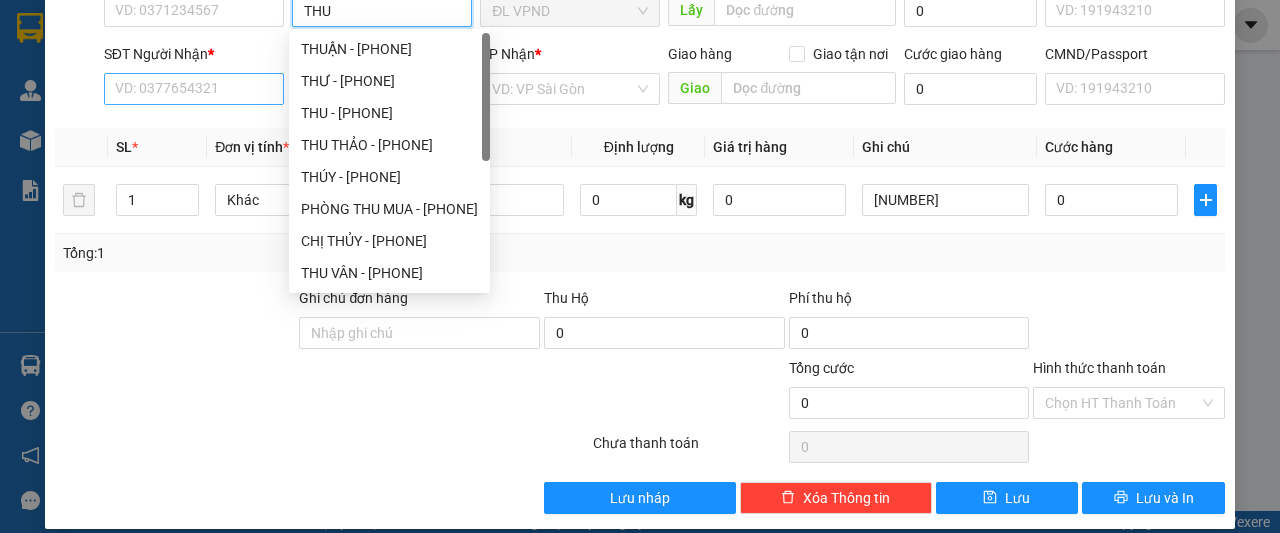type on "THU" 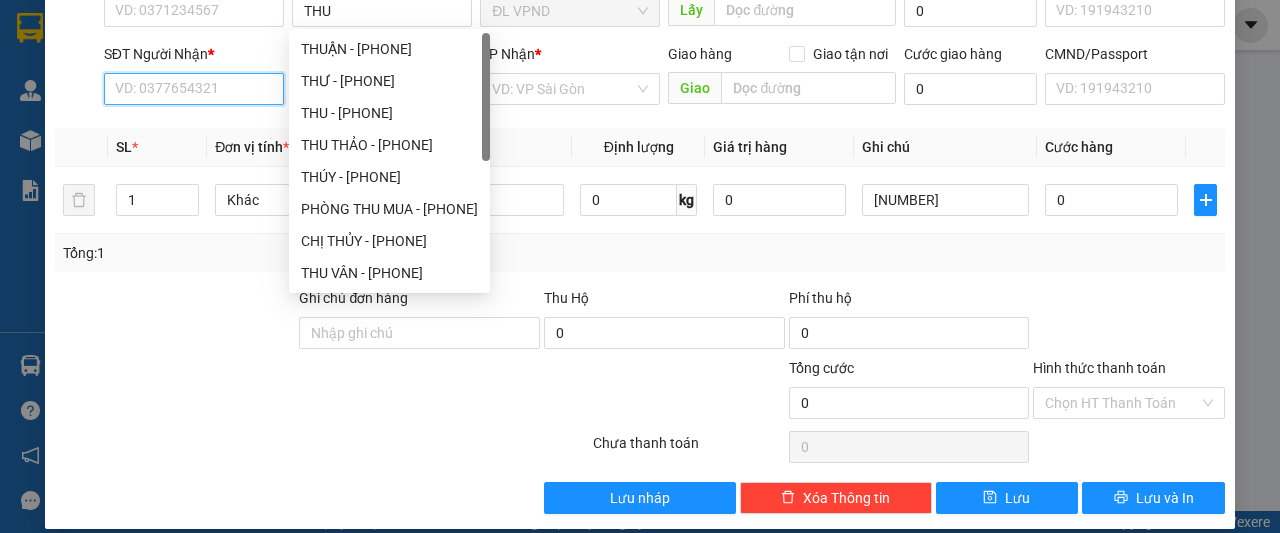 click on "SĐT Người Nhận  *" at bounding box center [194, 89] 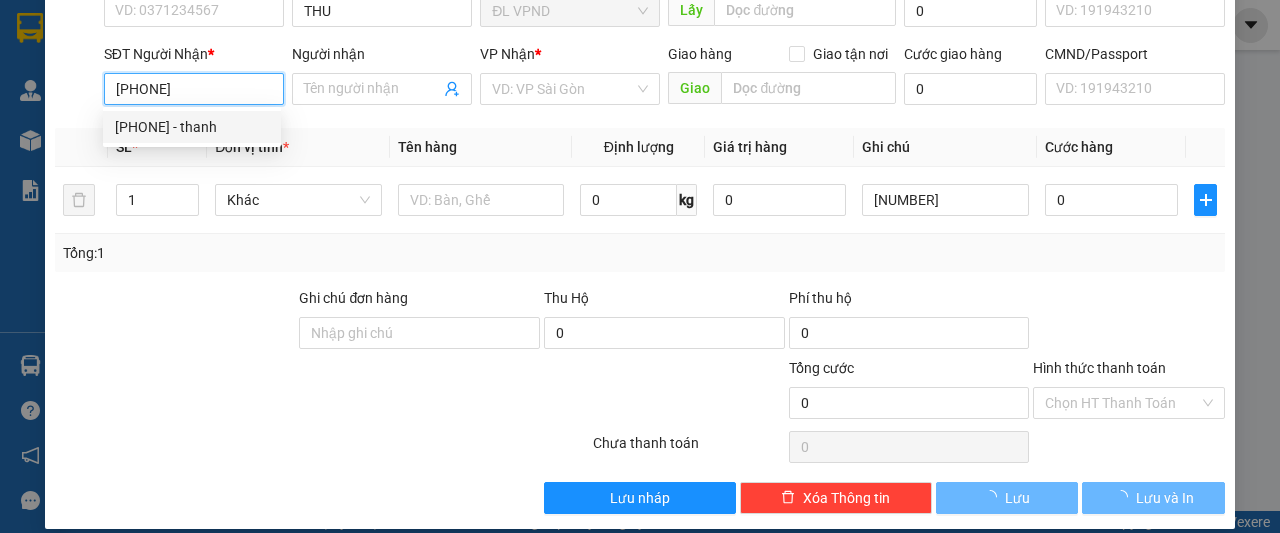click on "[PHONE] - thanh" at bounding box center [192, 127] 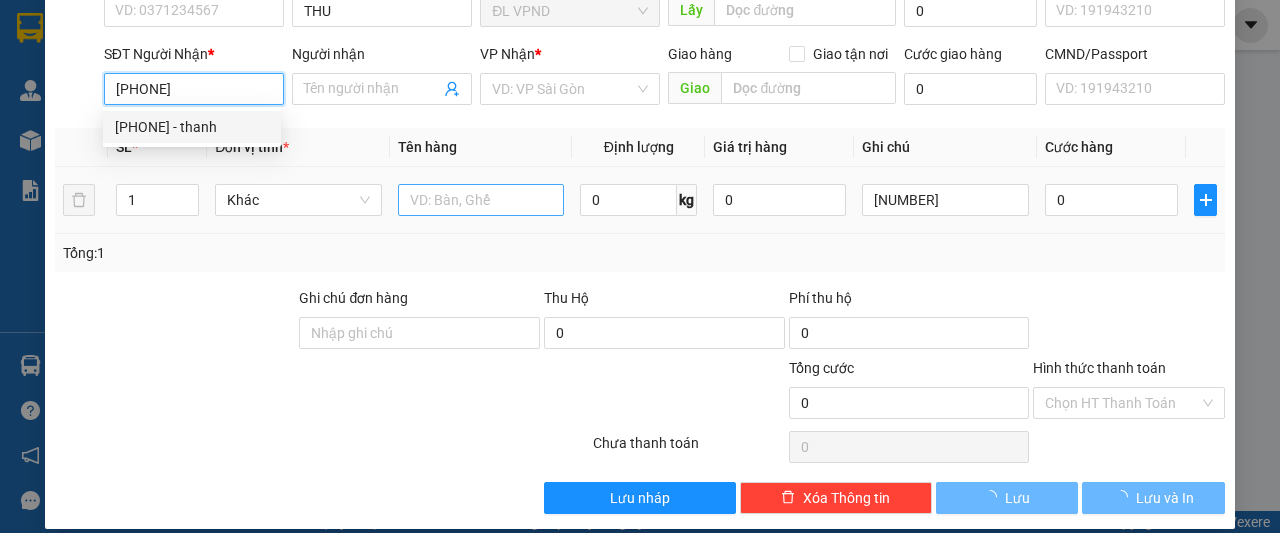 type on "0932944108" 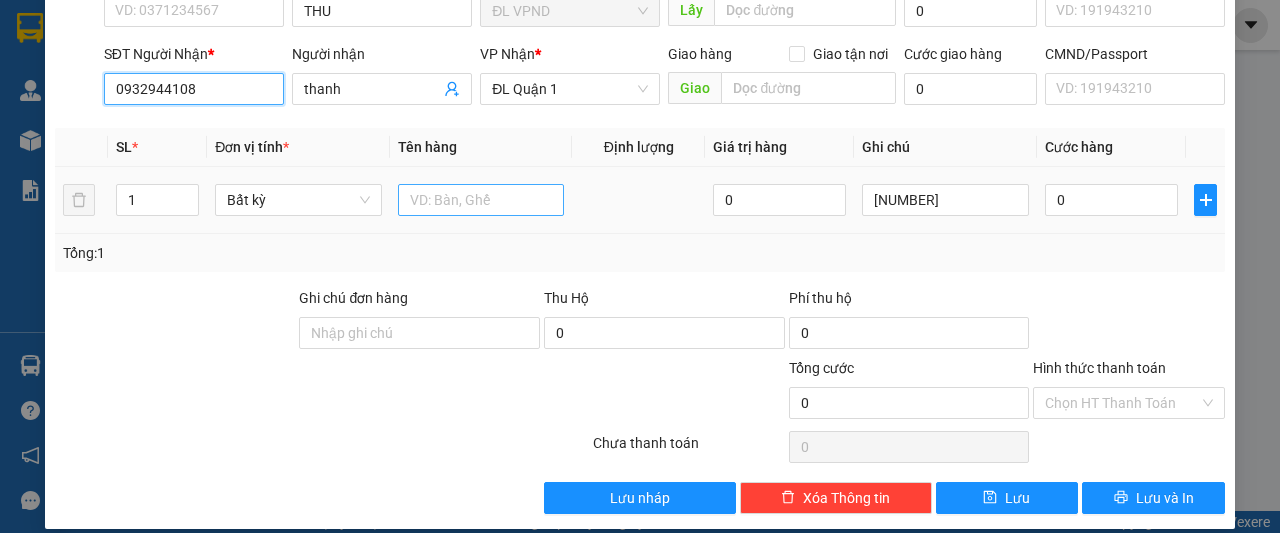 type on "0932944108" 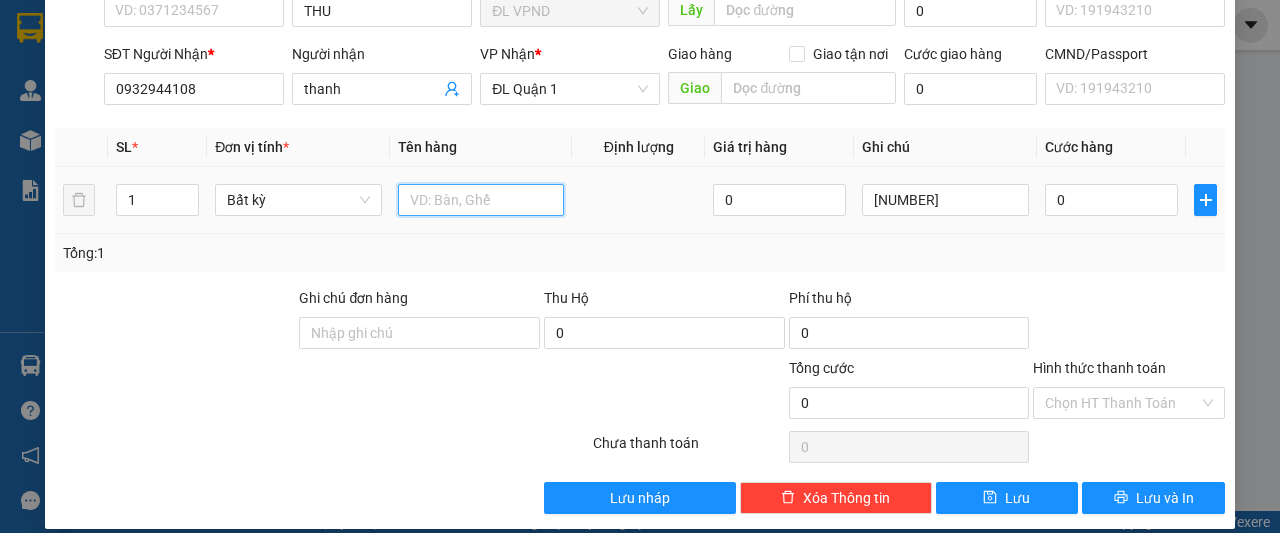 click at bounding box center [481, 200] 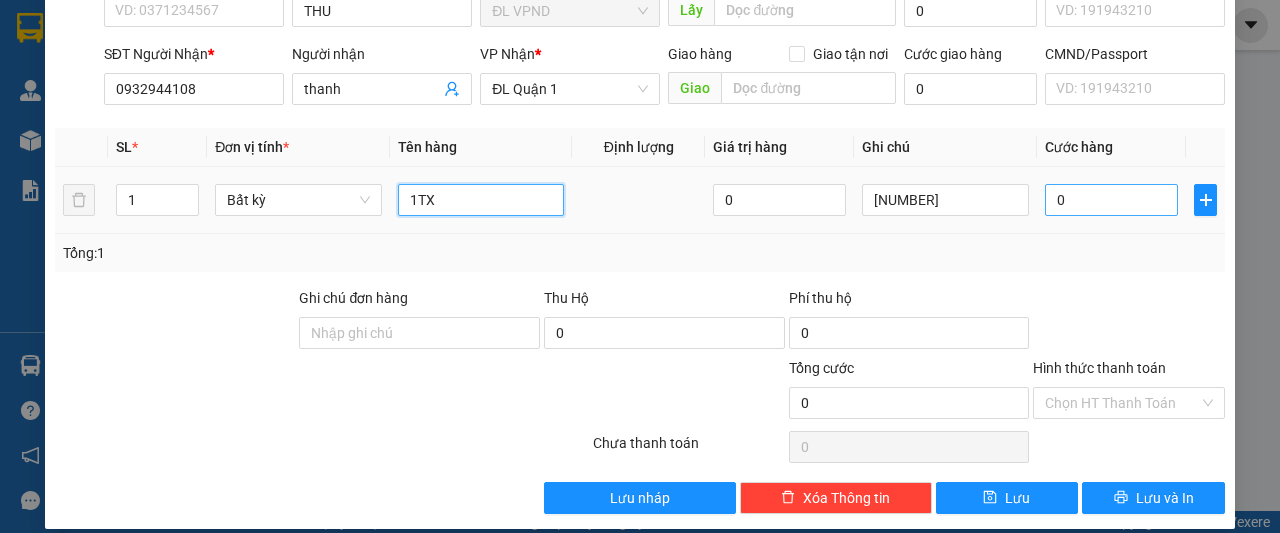 type on "1TX" 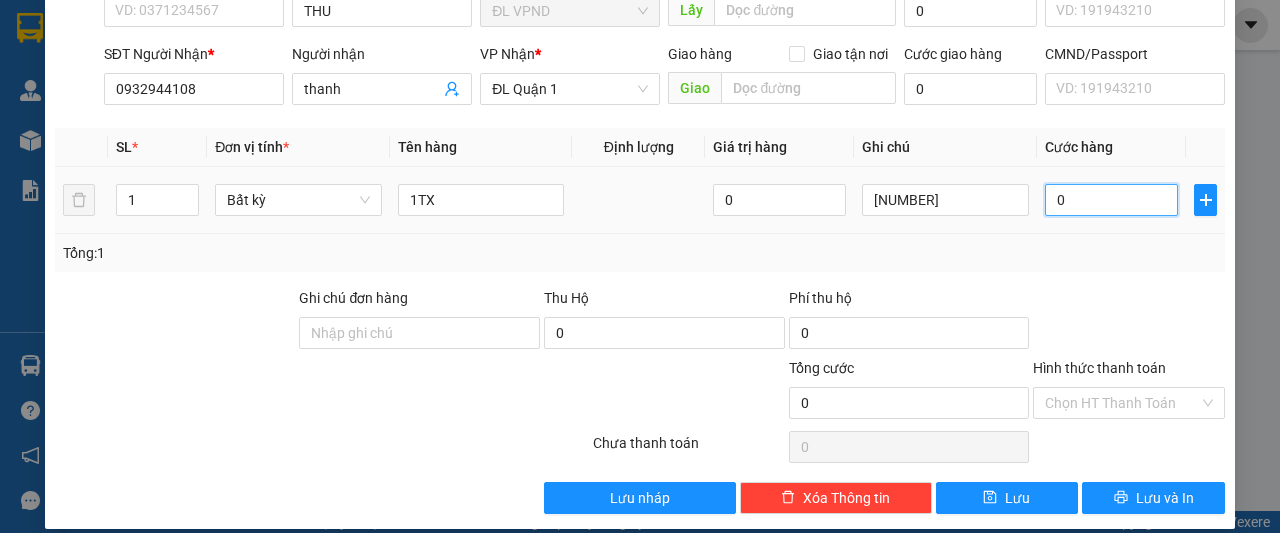 click on "0" at bounding box center [1111, 200] 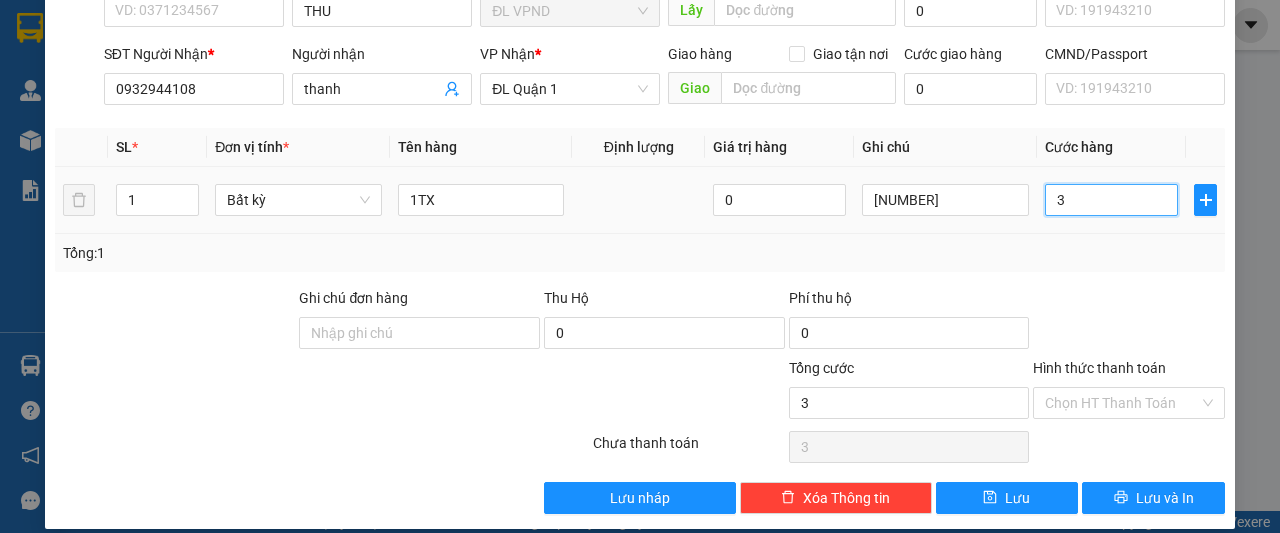 type on "30" 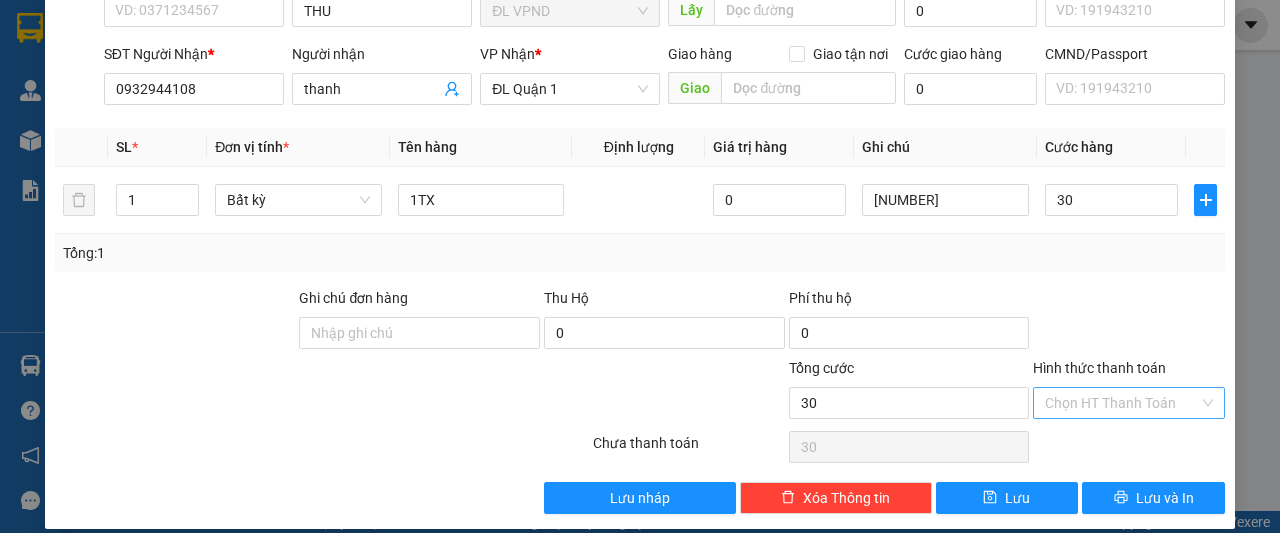 type on "30.000" 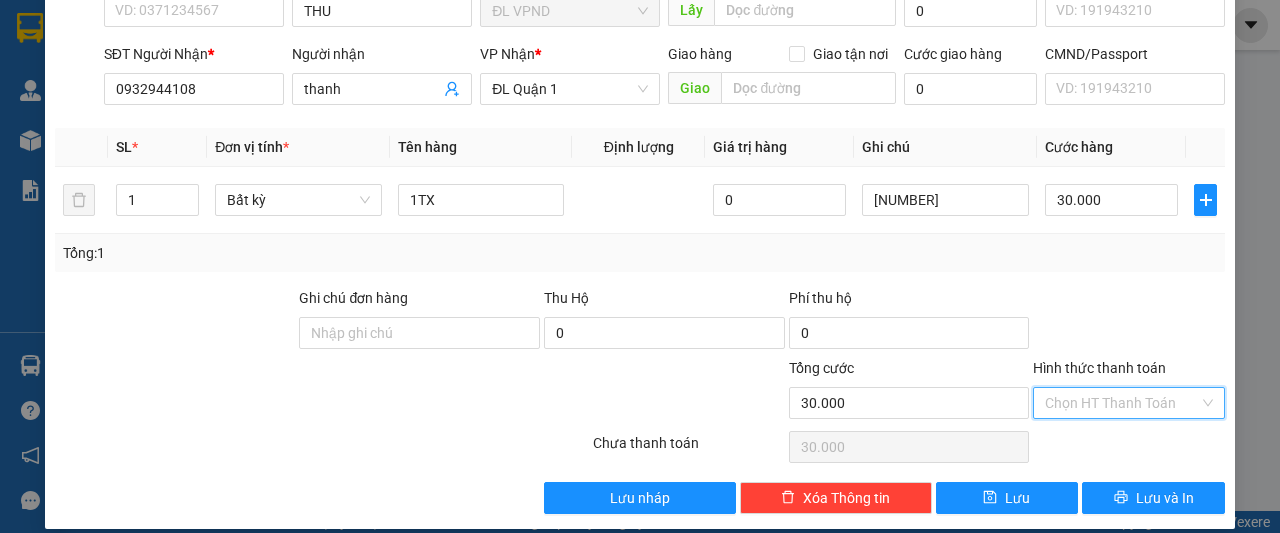 click on "Hình thức thanh toán" at bounding box center (1122, 403) 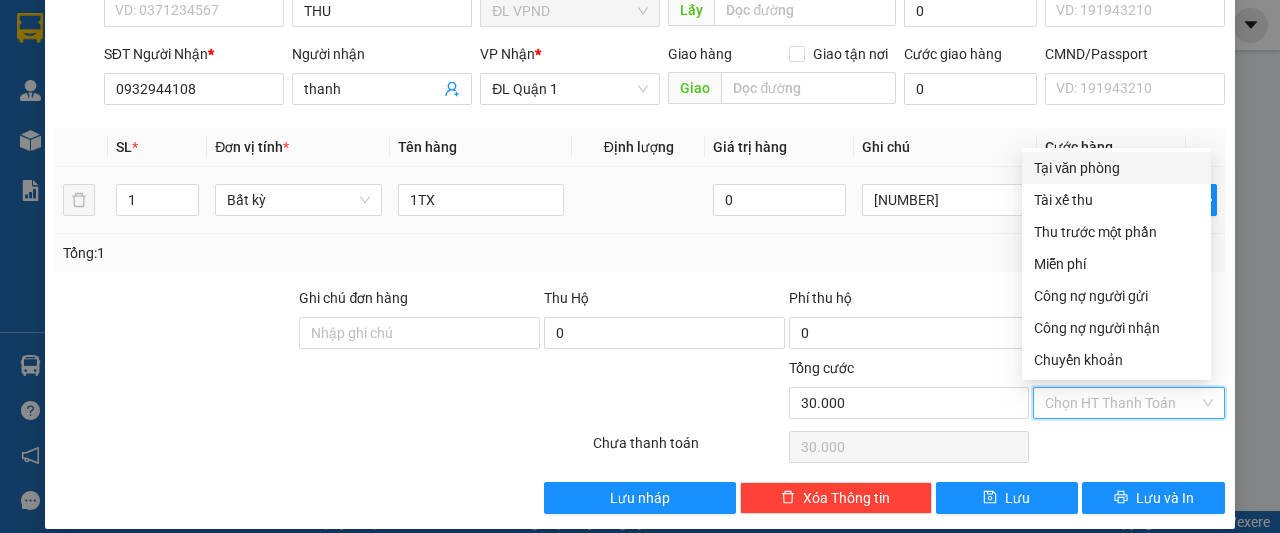 drag, startPoint x: 1096, startPoint y: 177, endPoint x: 1094, endPoint y: 196, distance: 19.104973 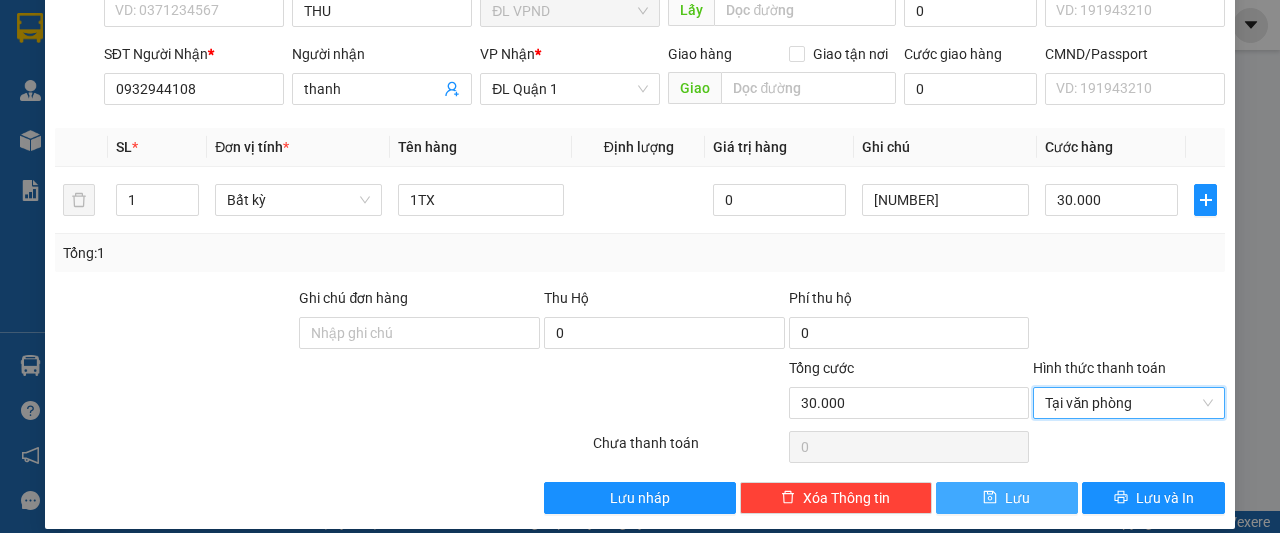 click on "Lưu" at bounding box center [1007, 498] 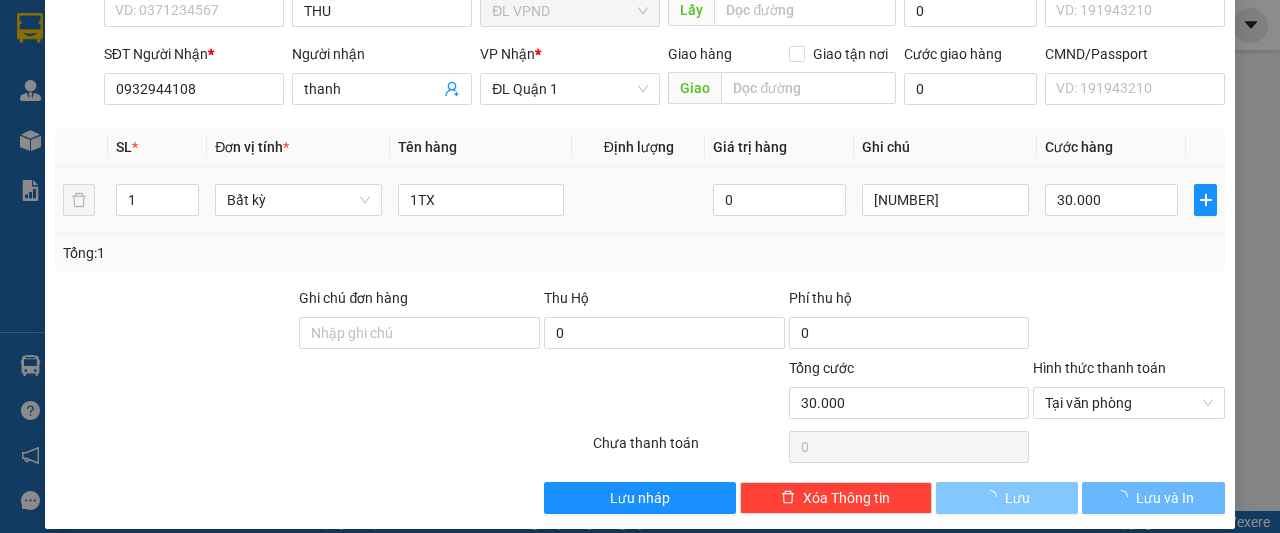 type 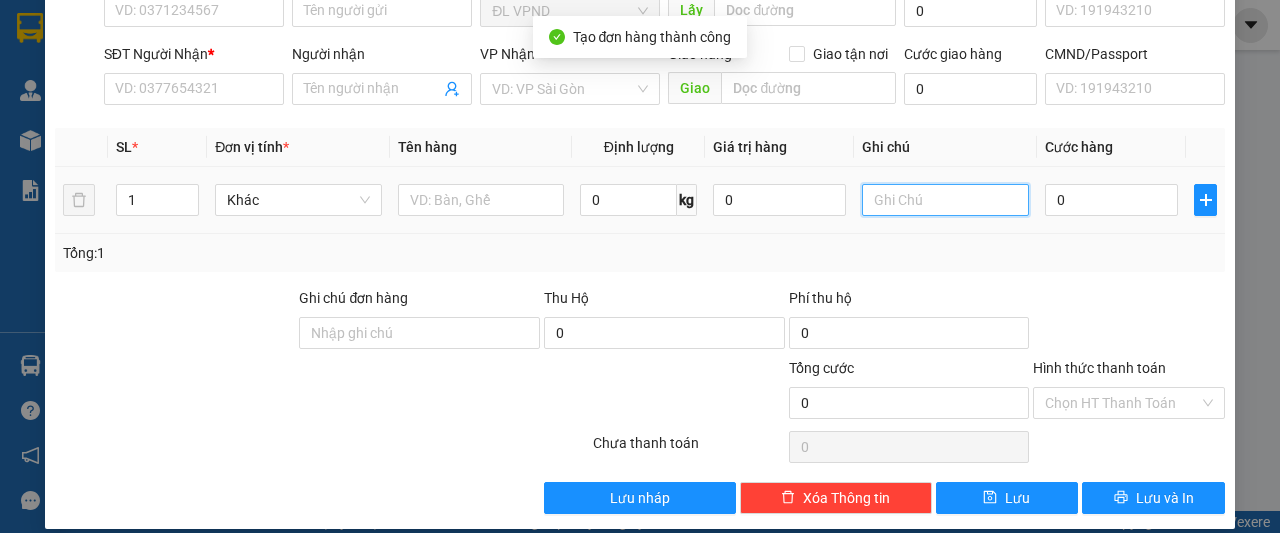 click at bounding box center [945, 200] 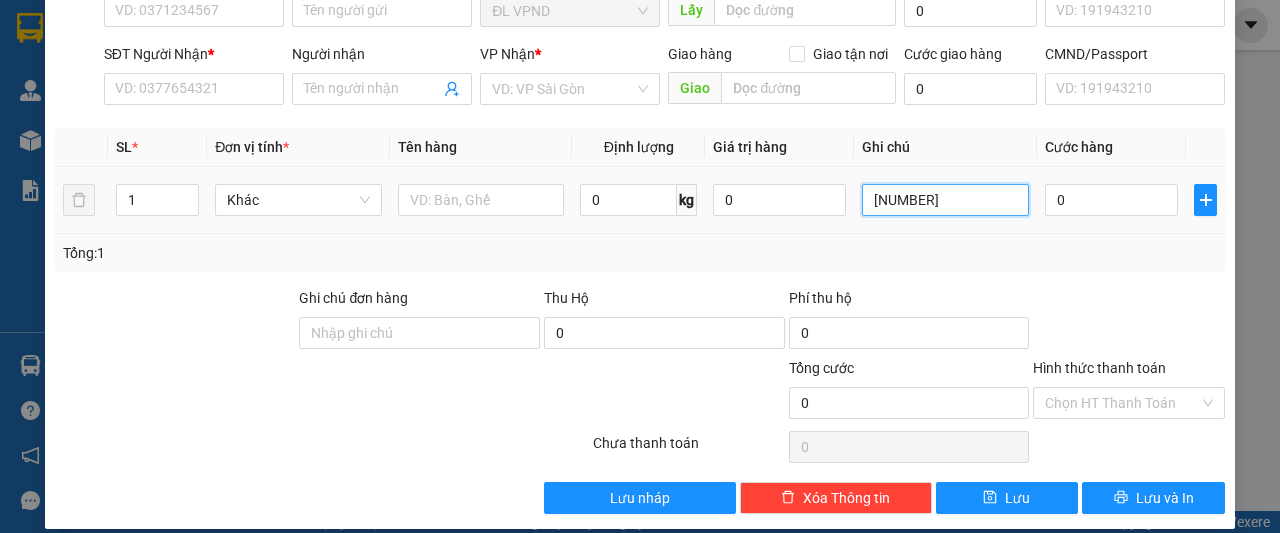 drag, startPoint x: 906, startPoint y: 197, endPoint x: 648, endPoint y: 226, distance: 259.62473 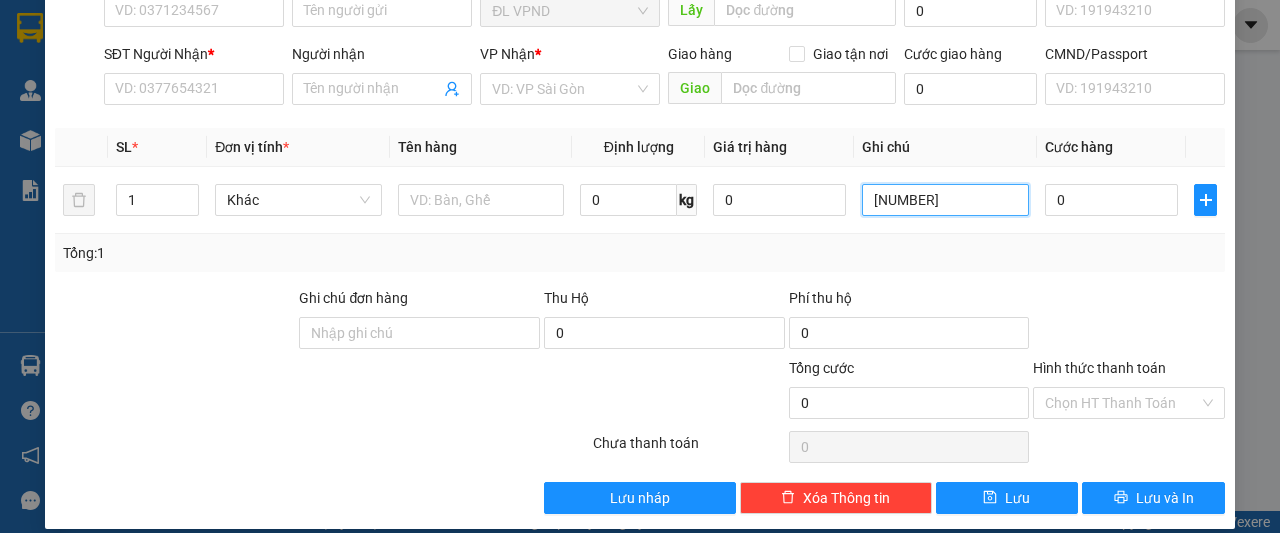 type on "[NUMBER]" 